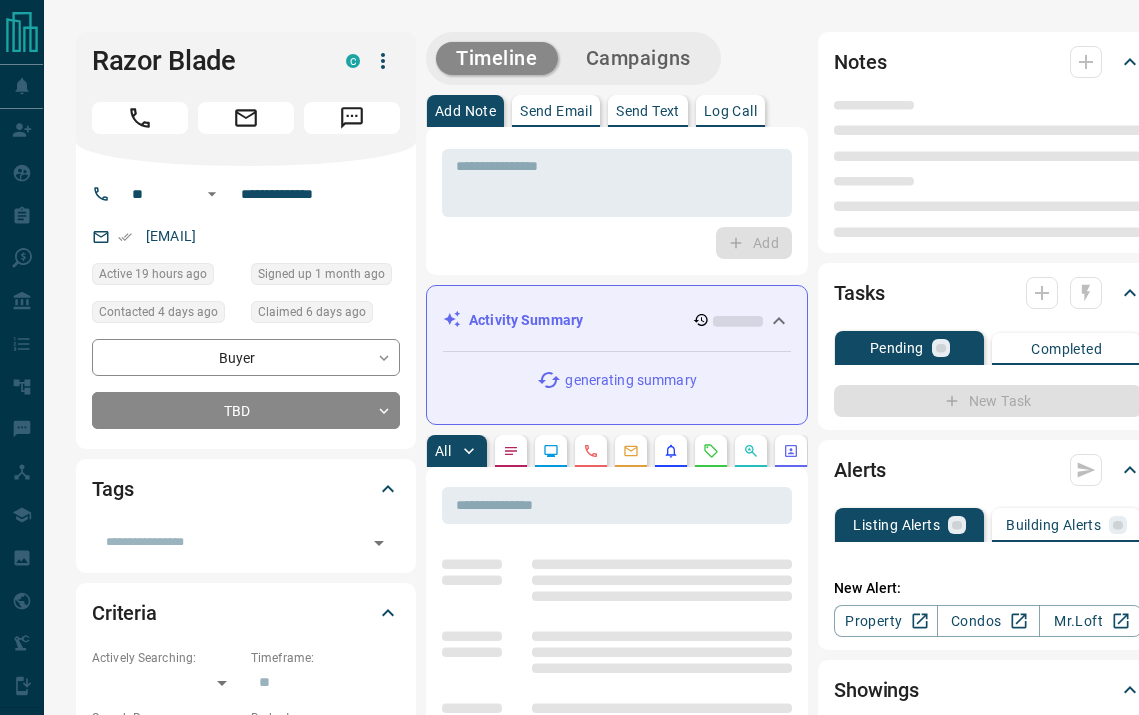 scroll, scrollTop: 0, scrollLeft: 0, axis: both 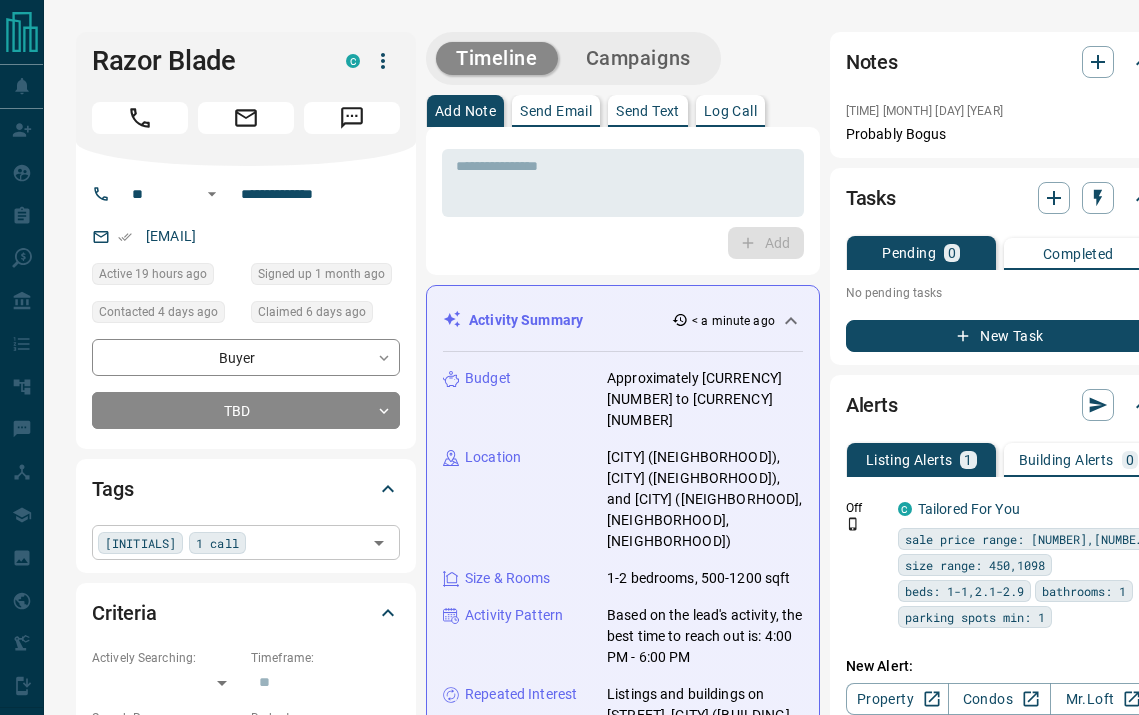 click at bounding box center (306, 542) 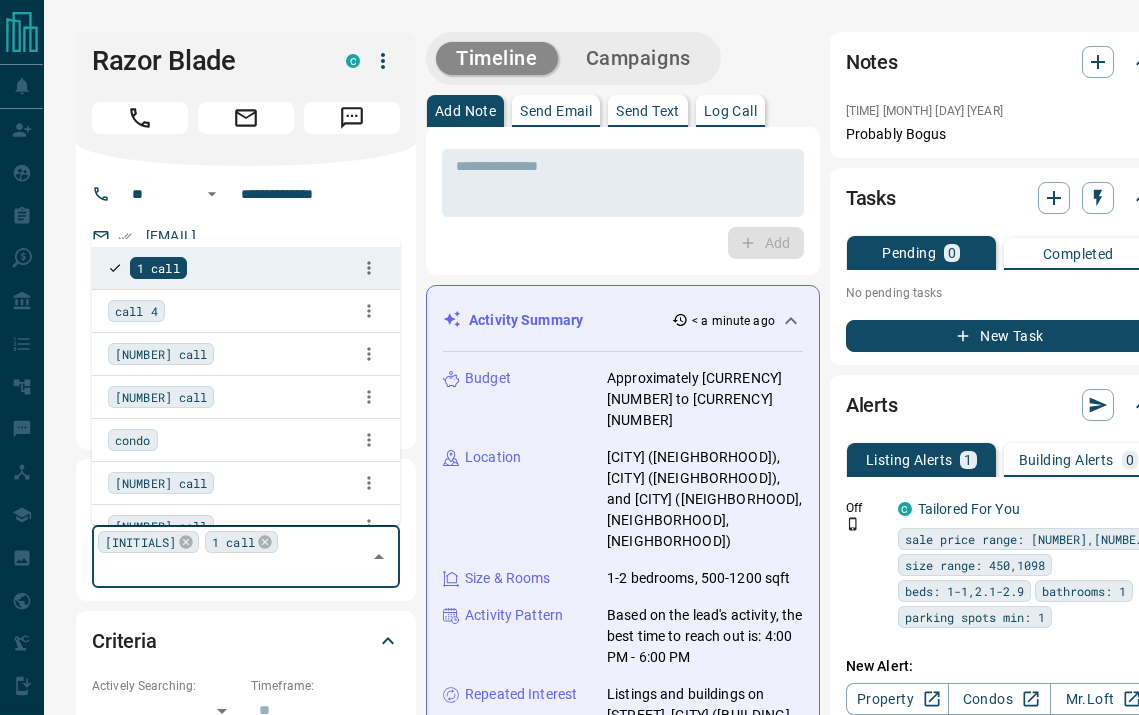 type on "*" 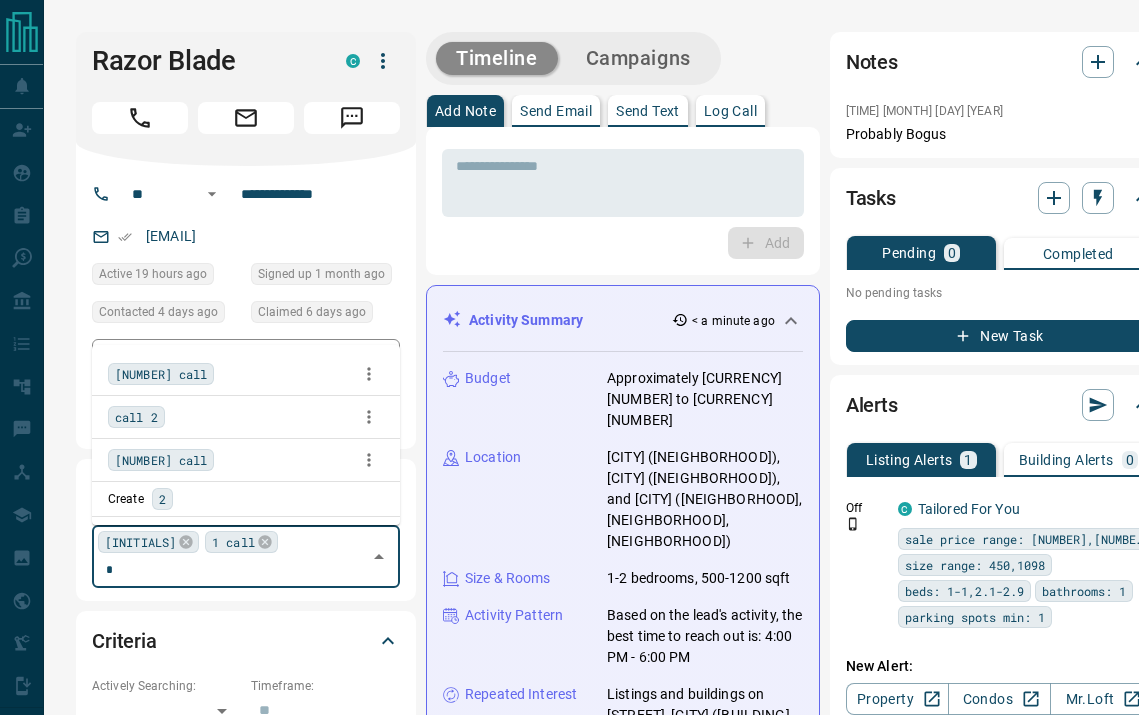 click on "[NUMBER] call" at bounding box center (161, 374) 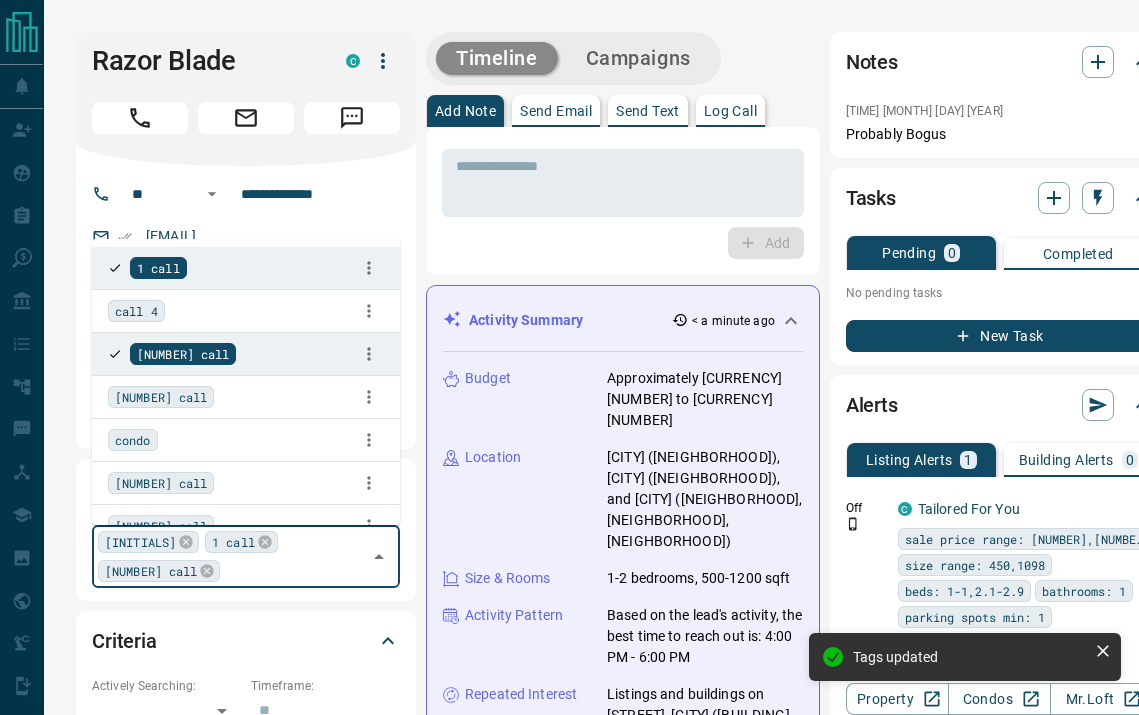 click on "**********" at bounding box center (246, 307) 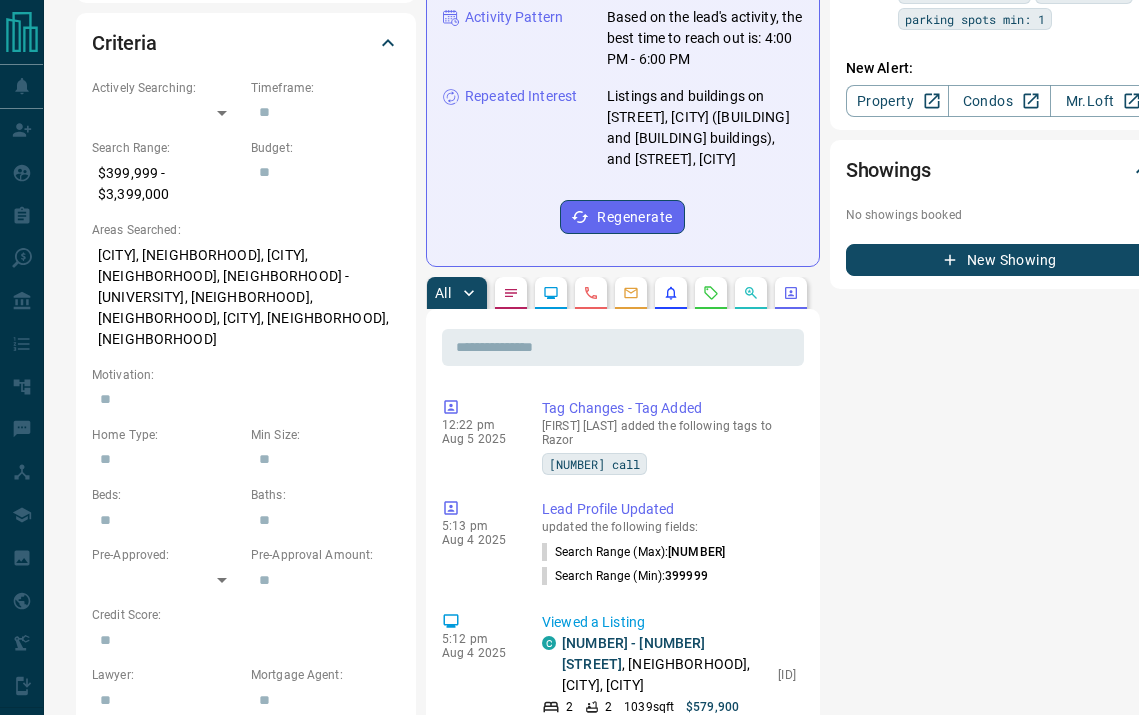 scroll, scrollTop: 0, scrollLeft: 0, axis: both 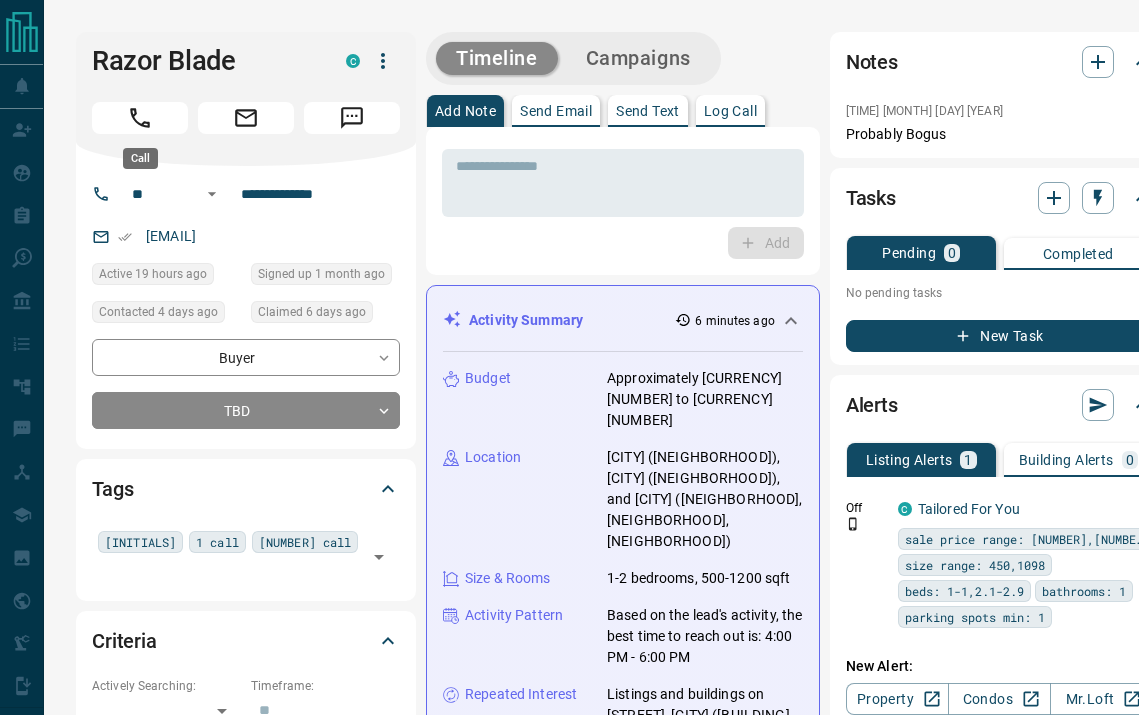 click 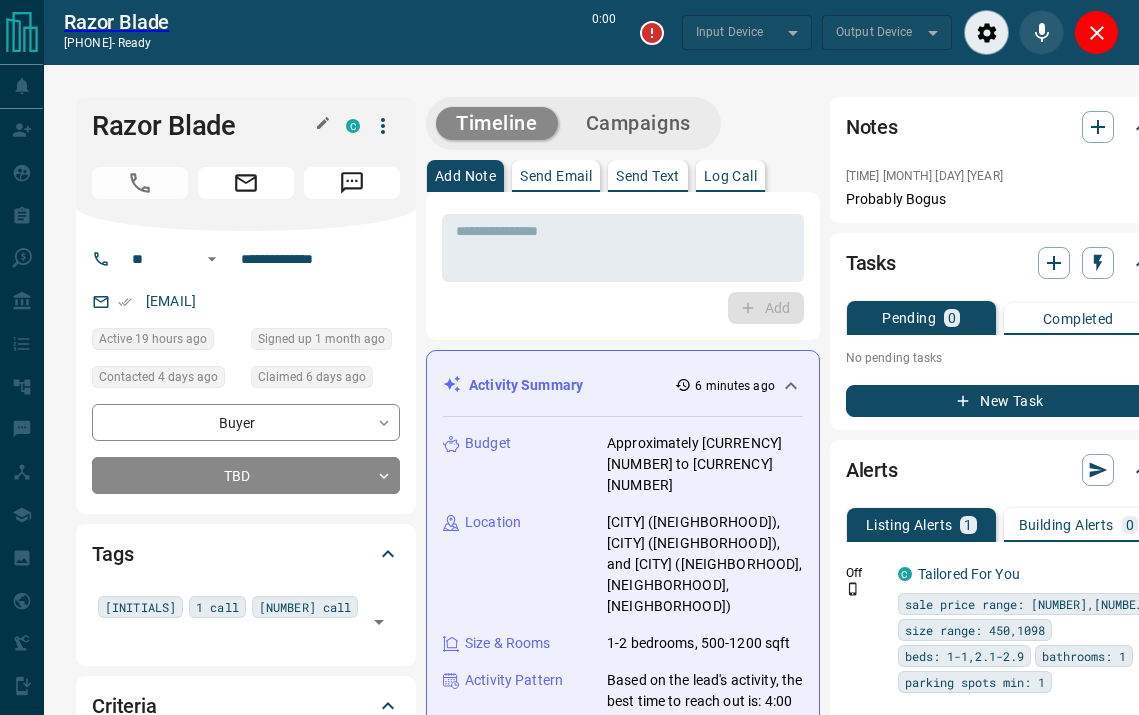 type on "*******" 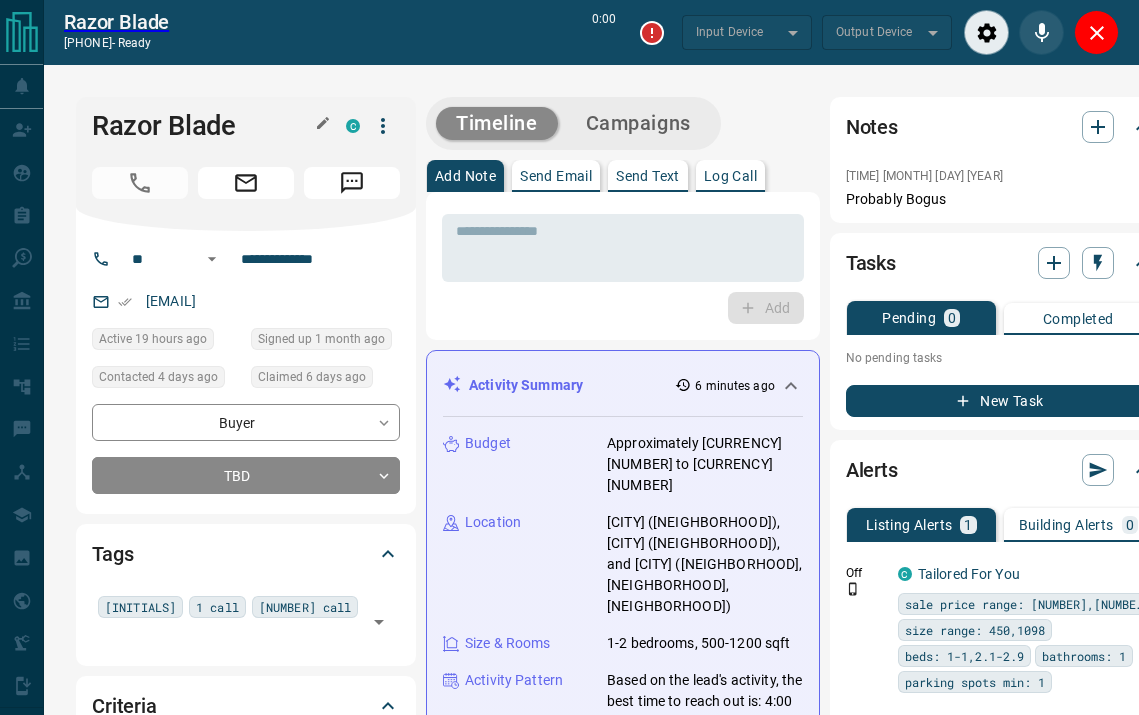 type on "*******" 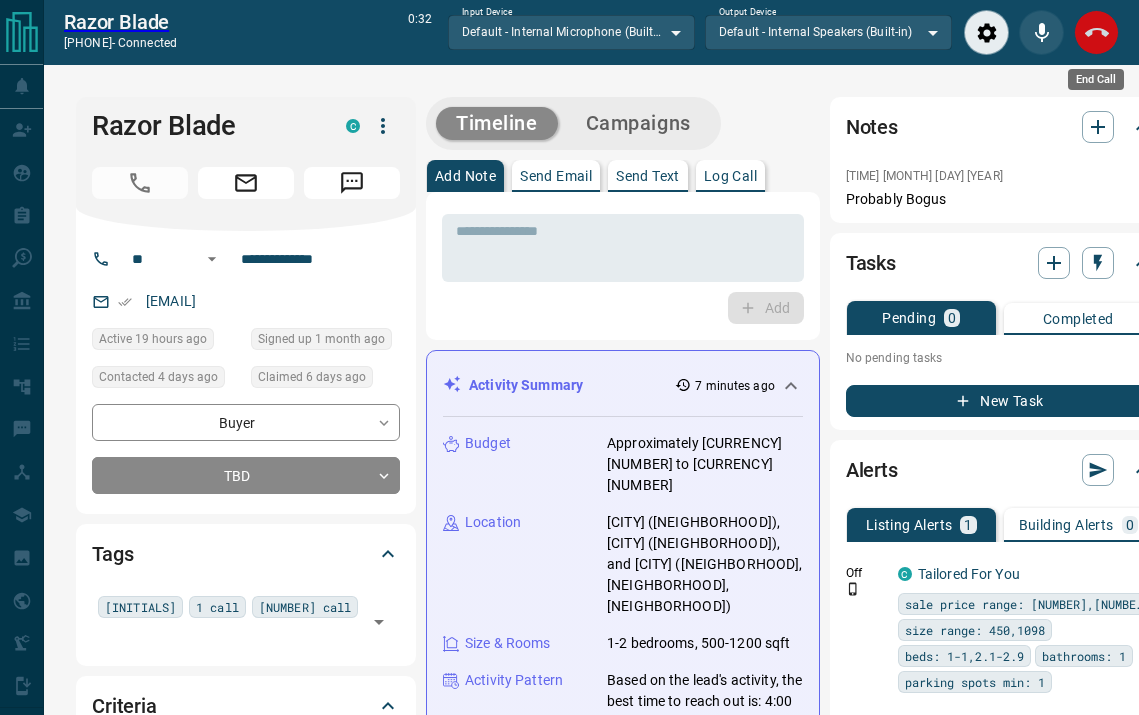 click 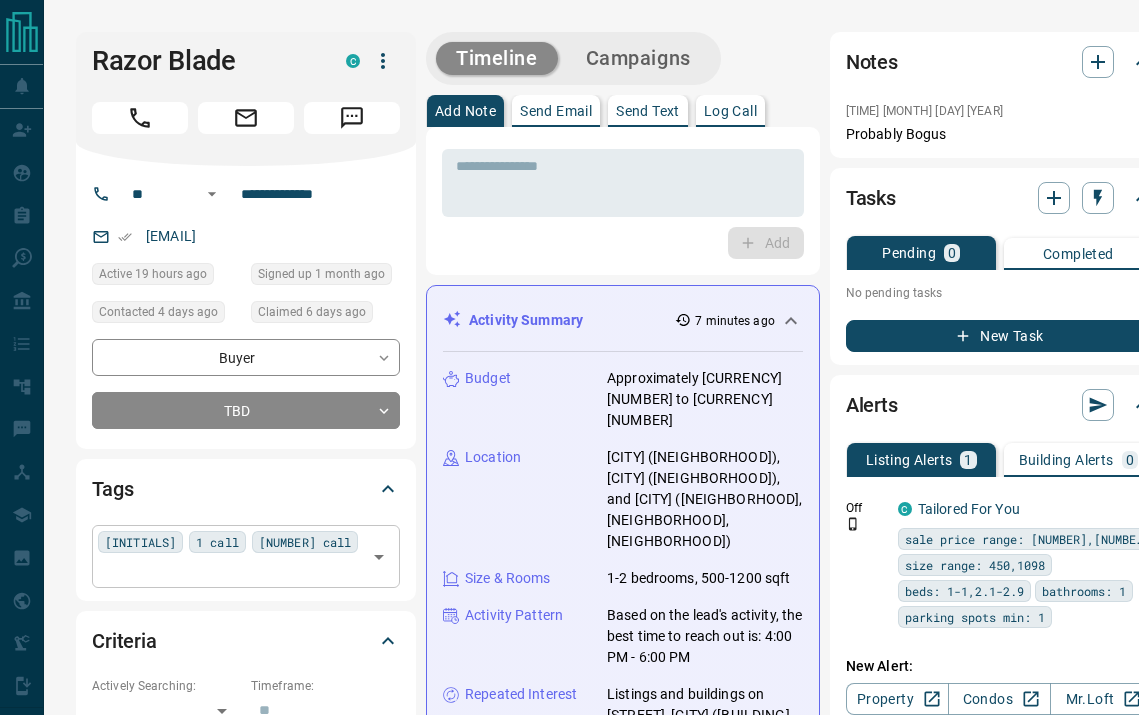 click on "JD [NUMBER] call [NUMBER] call ​​" at bounding box center [246, 556] 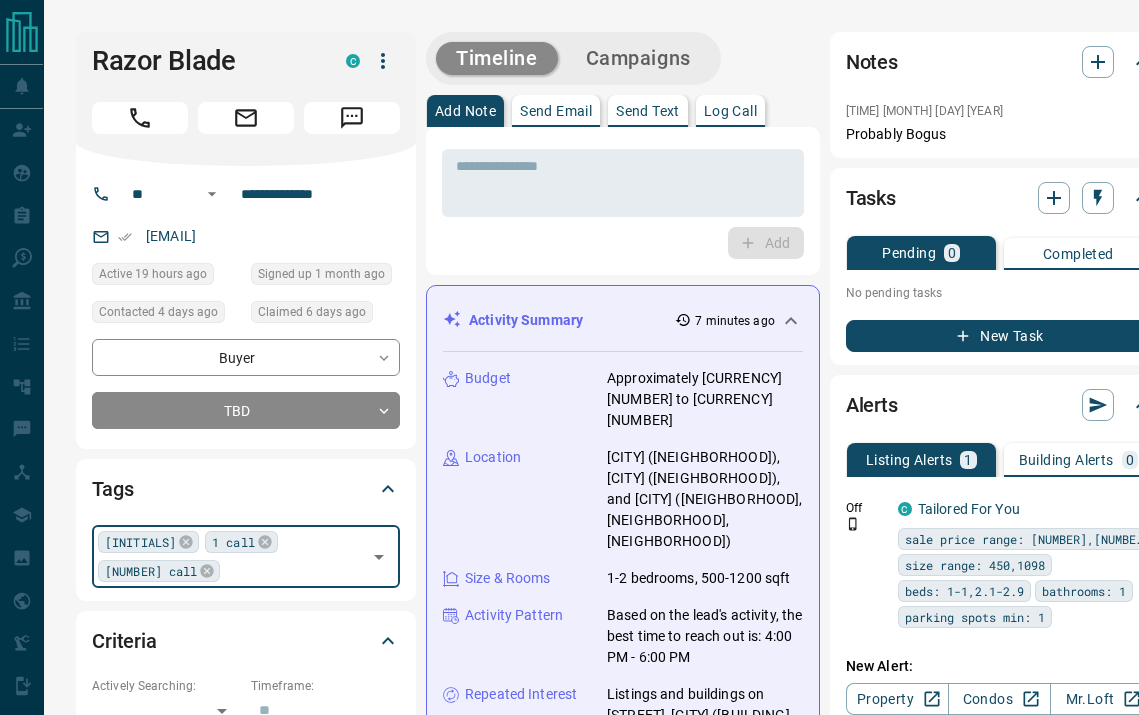 type on "*" 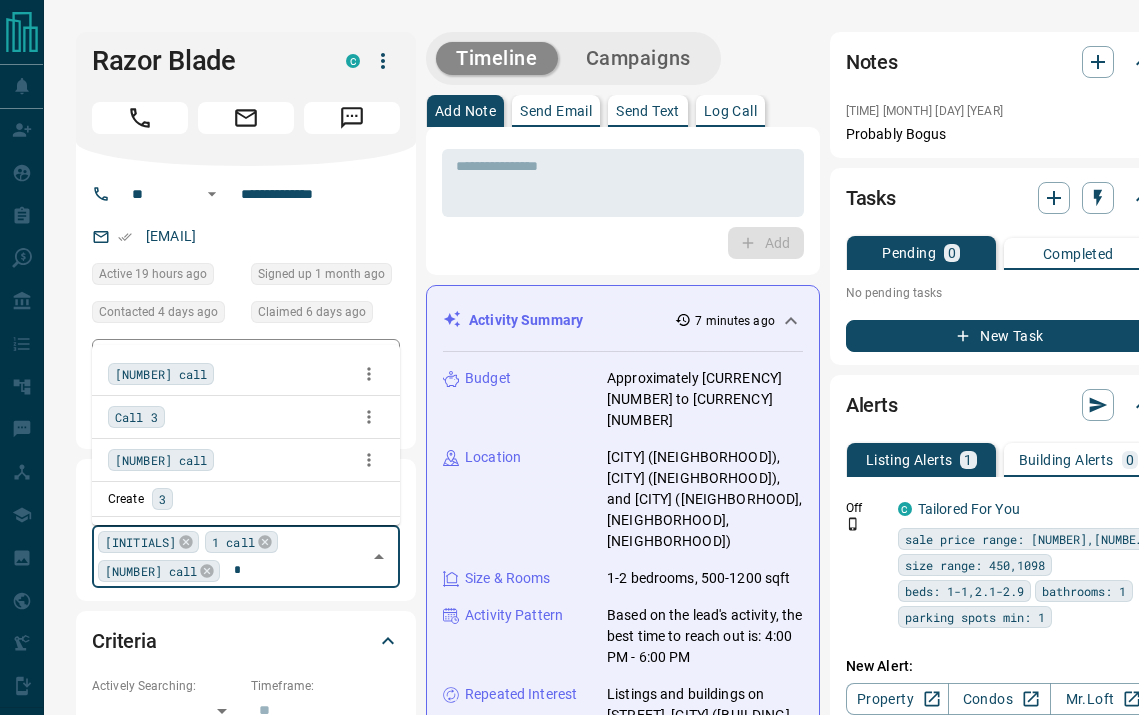 click on "[NUMBER] call" at bounding box center [246, 374] 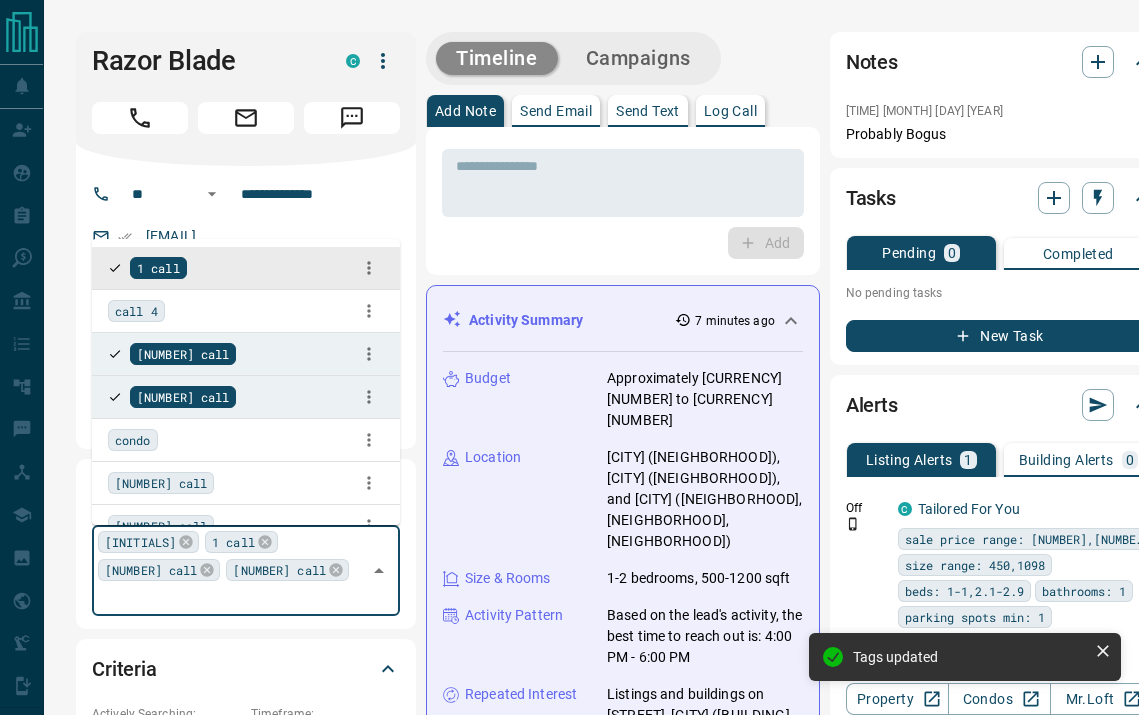 click on "* ​ Add" at bounding box center (623, 201) 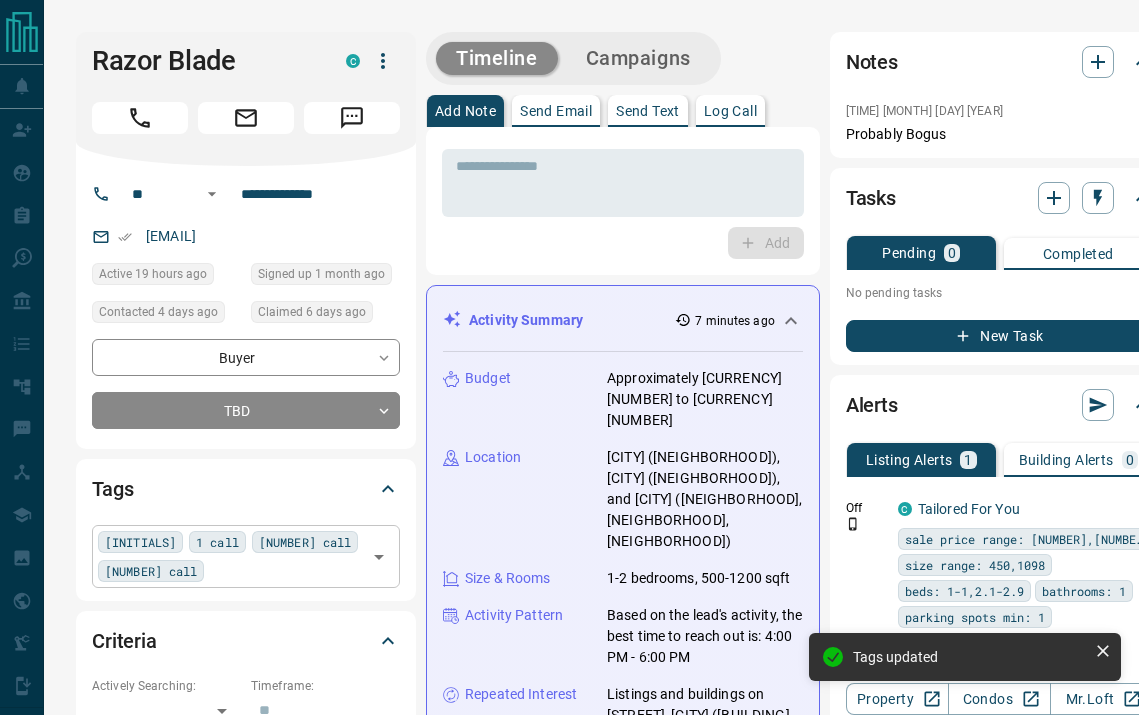 click on "[NUMBER] call" at bounding box center [151, 571] 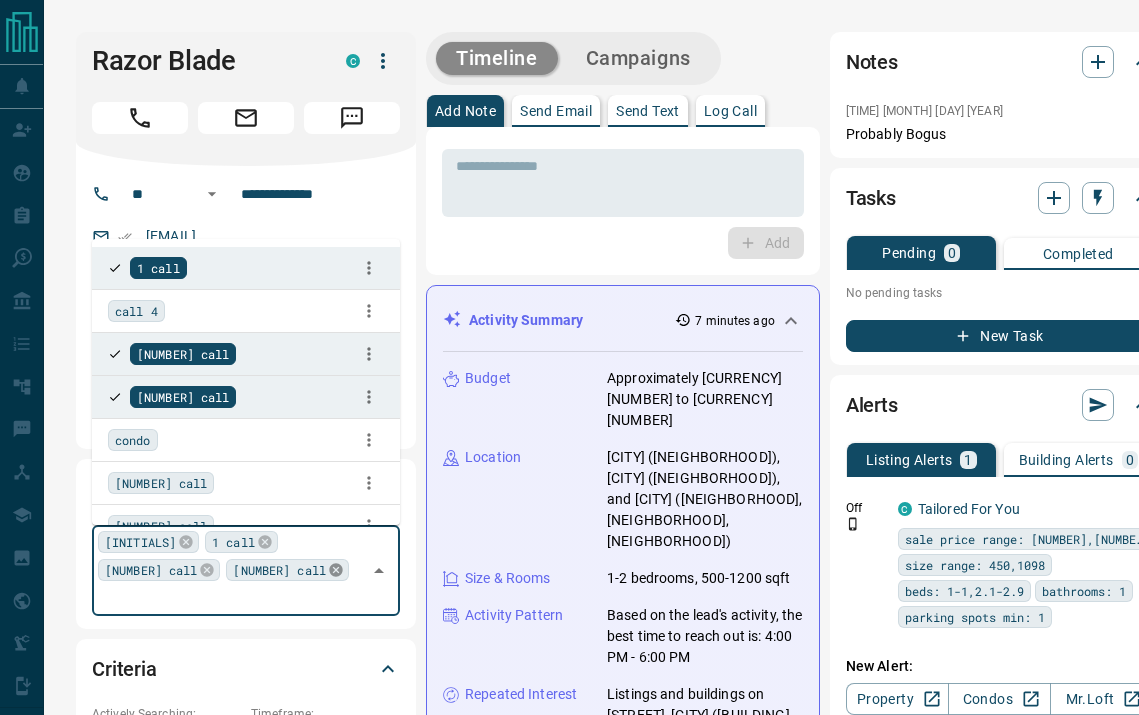 click 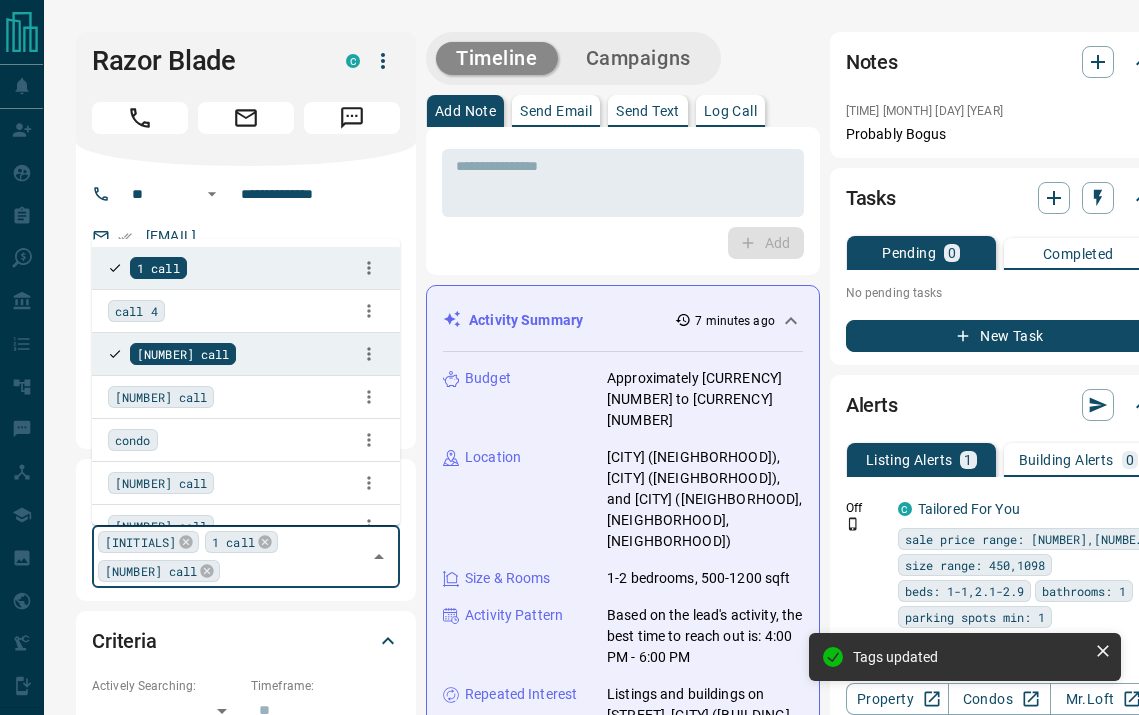 click on "Tags JD [NUMBER] call [NUMBER] call ​​" at bounding box center (246, 529) 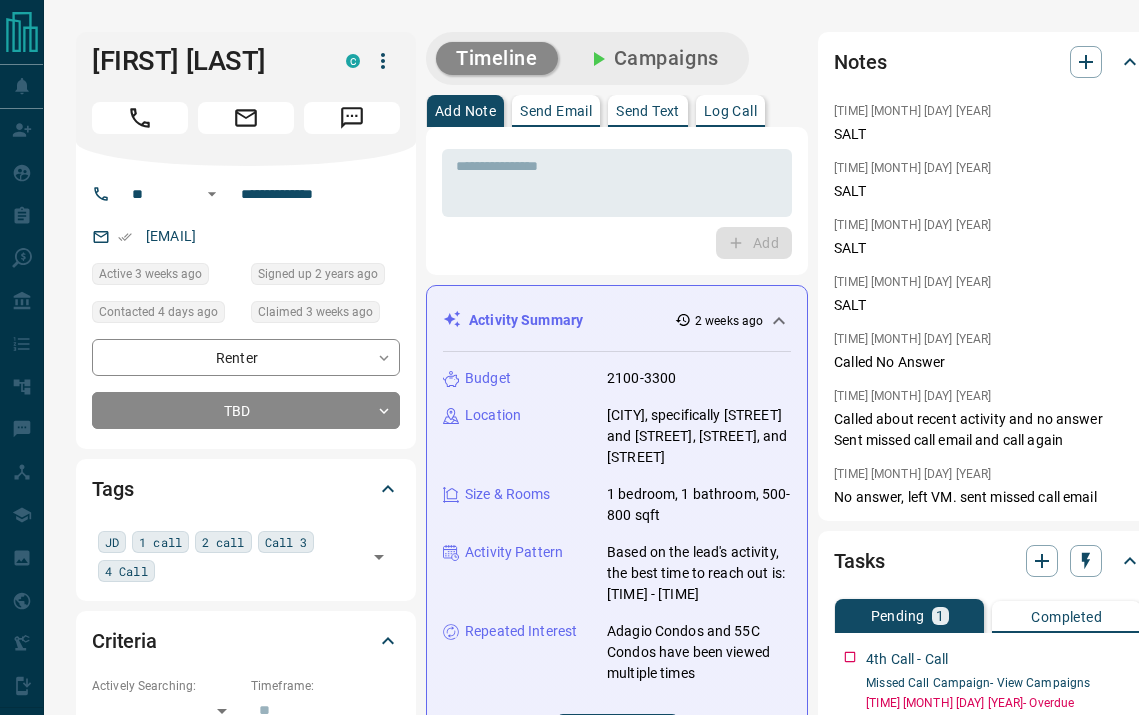 scroll, scrollTop: 0, scrollLeft: 0, axis: both 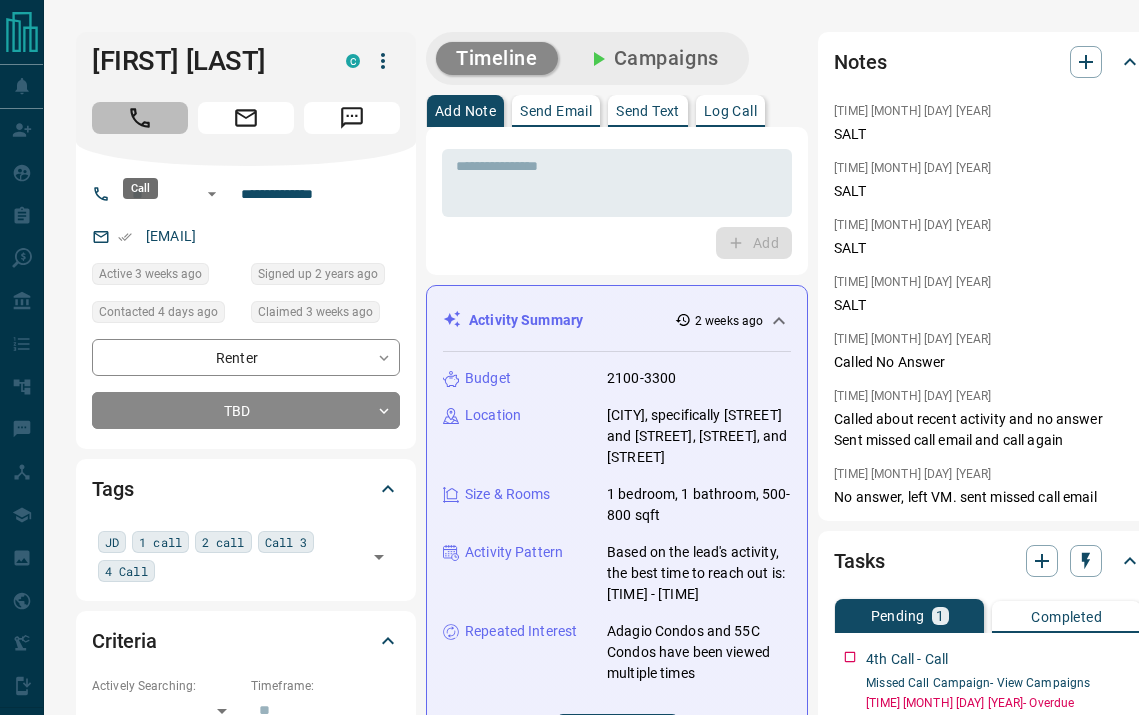 click 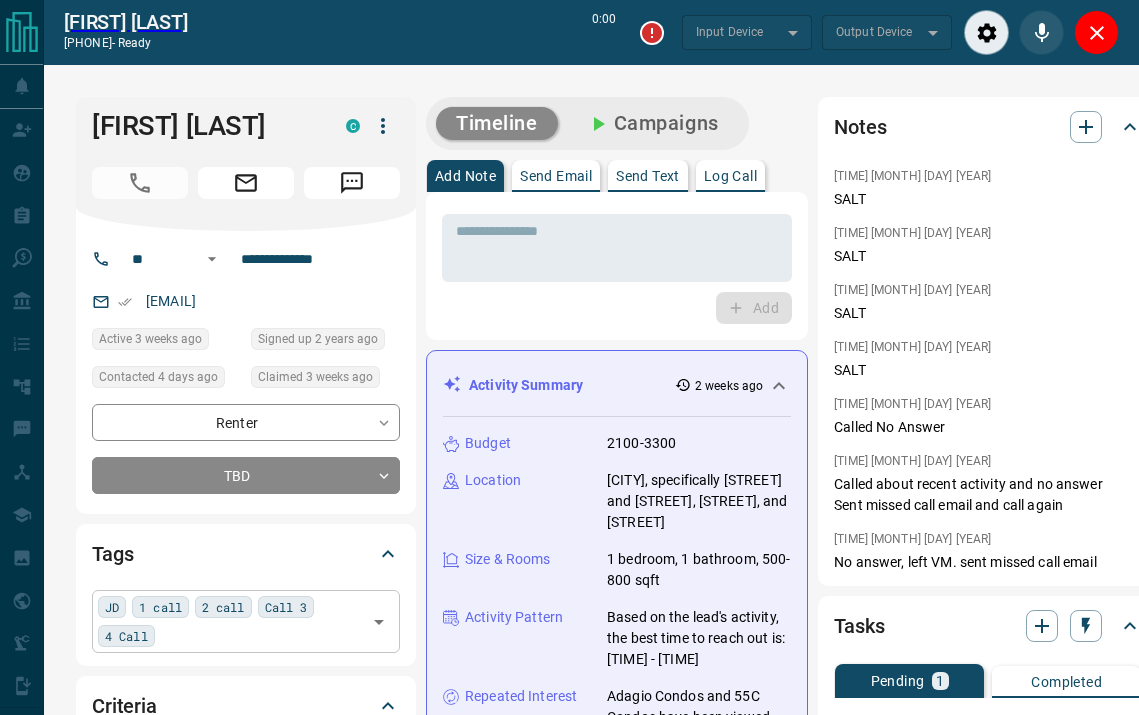 click on "JD 1 call 2 call Call 3 4 Call ​" at bounding box center (246, 621) 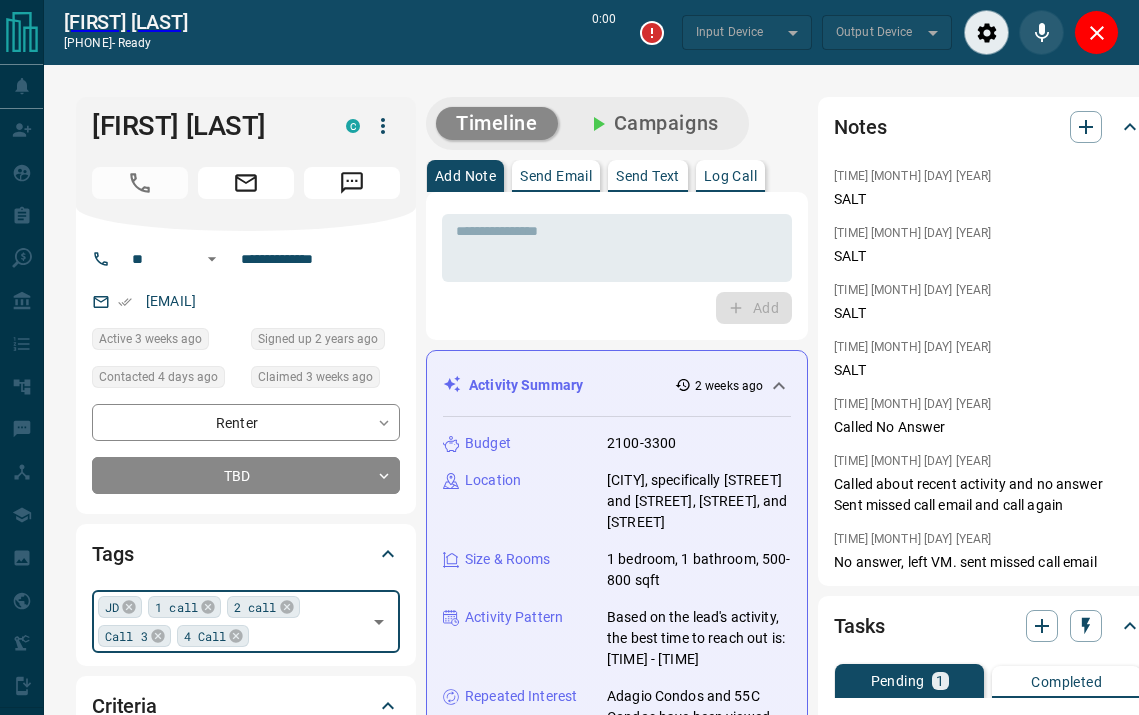 type on "*" 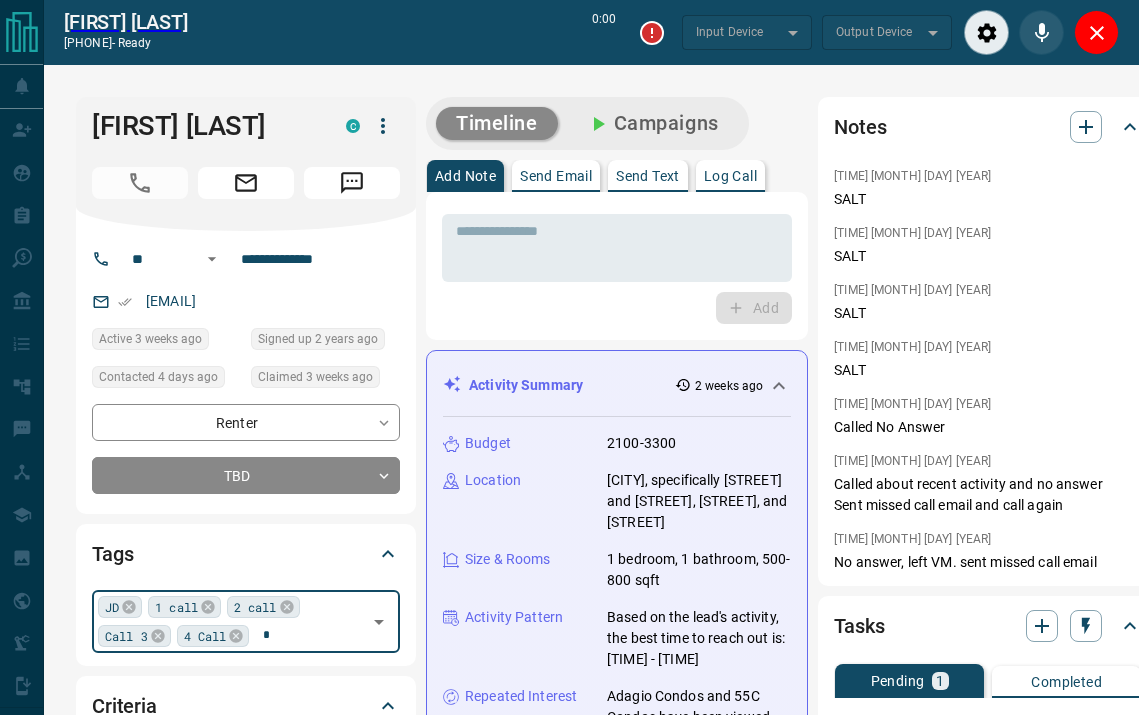 type on "*******" 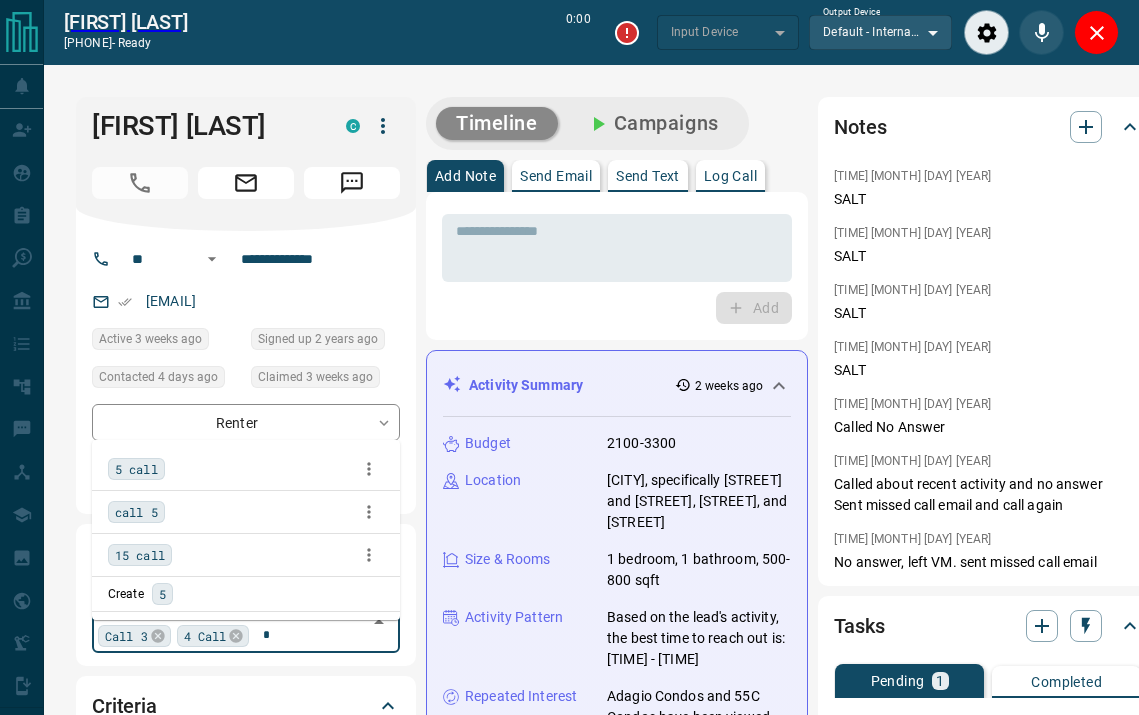 type on "*******" 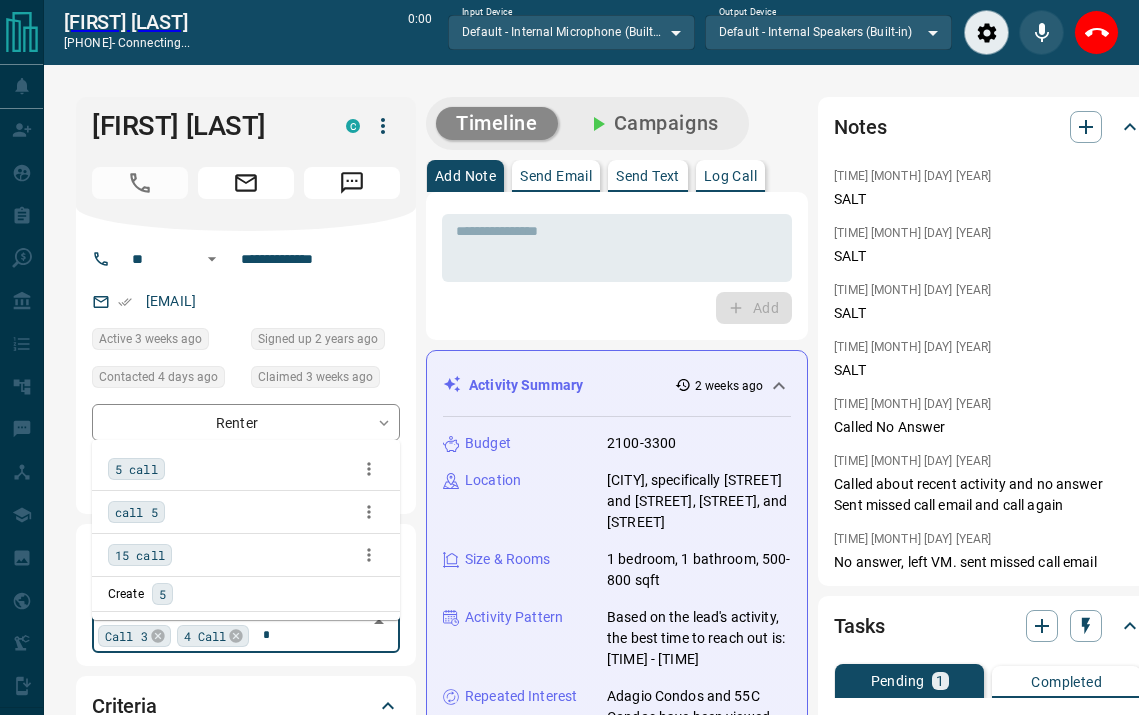 click on "[NUMBER] call" at bounding box center (136, 469) 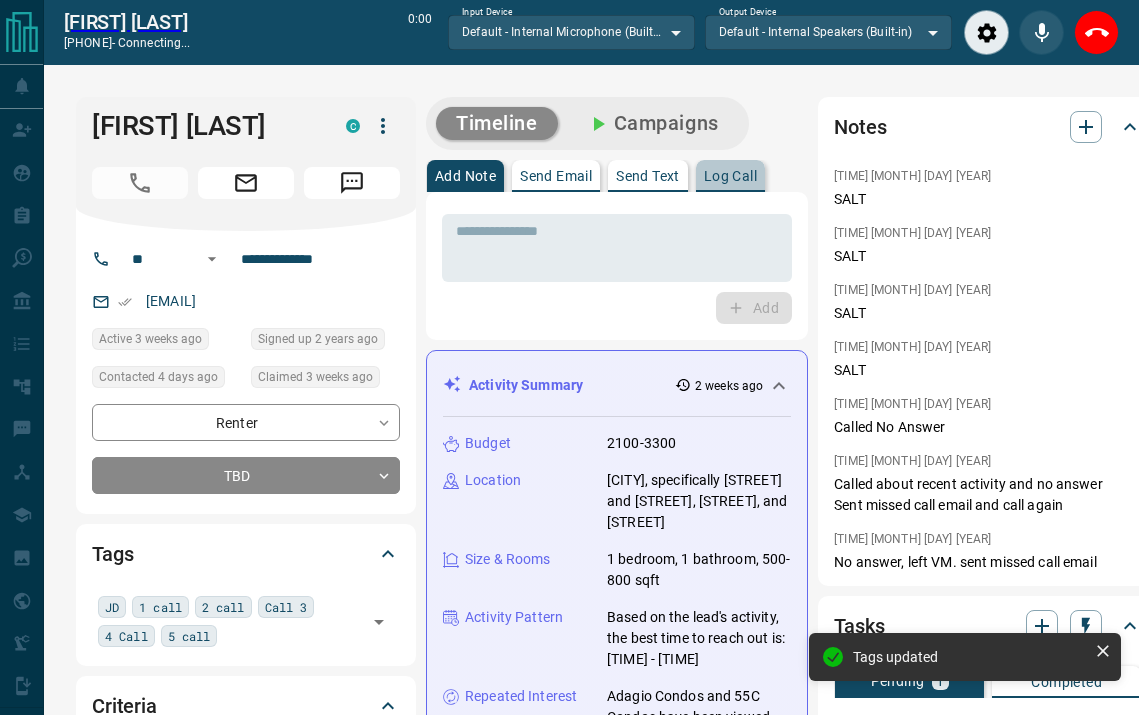 click on "Log Call" at bounding box center [730, 176] 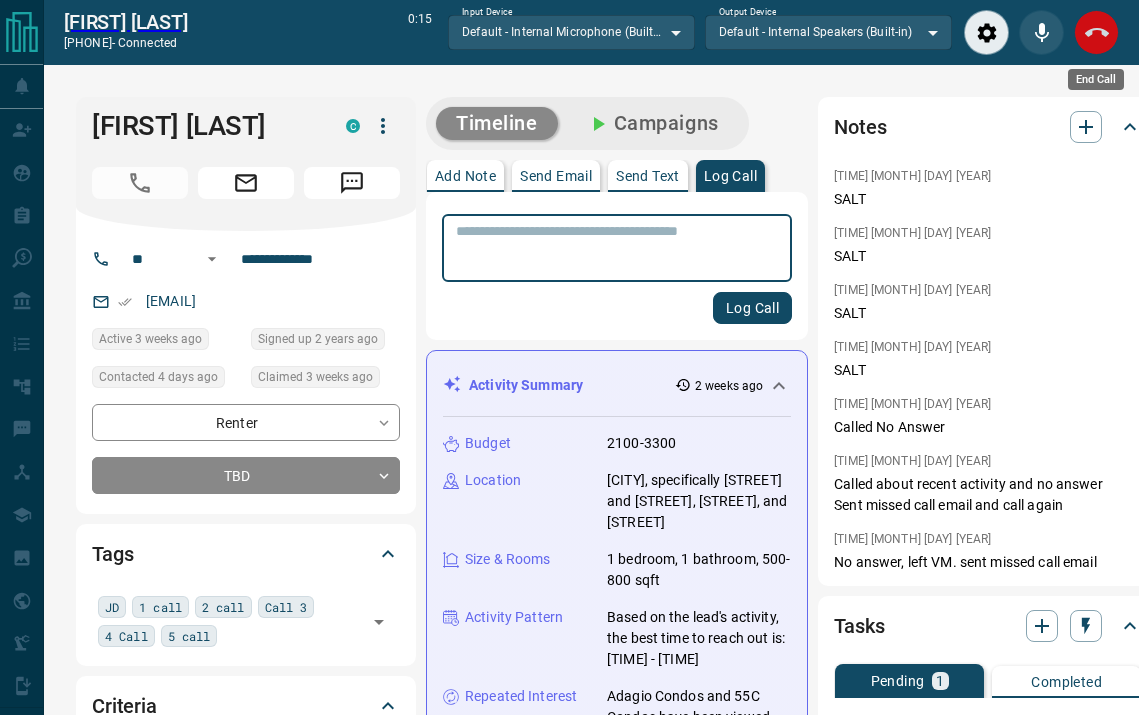 click at bounding box center (1096, 32) 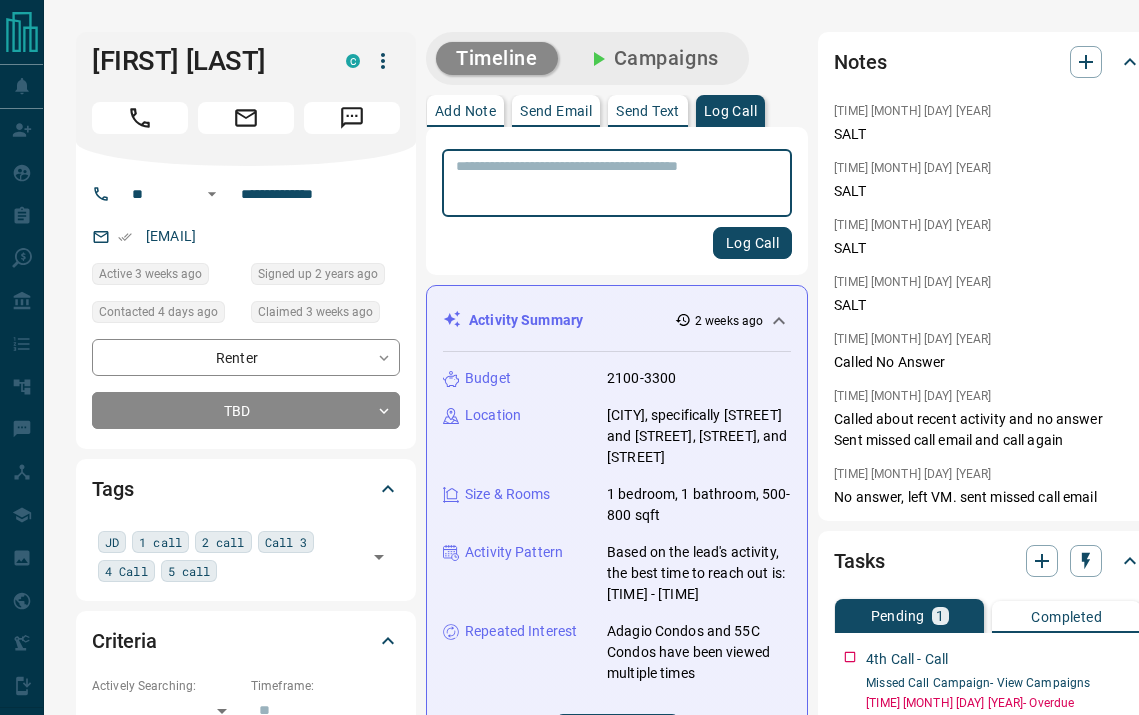 click at bounding box center [617, 183] 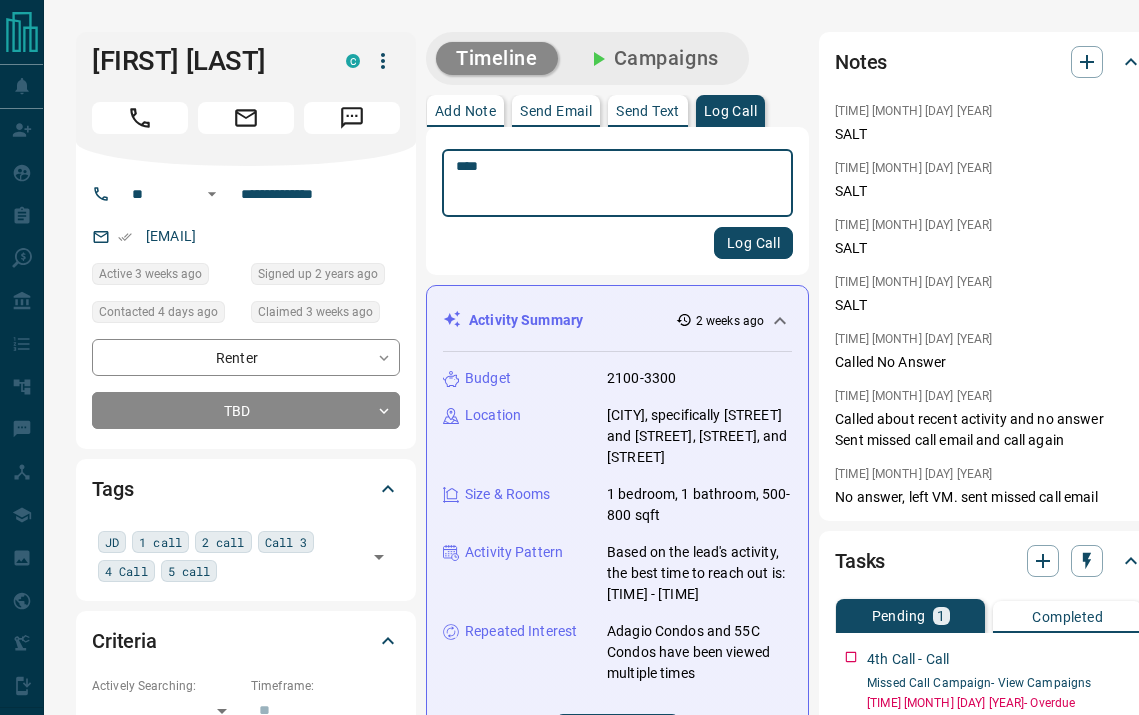 type on "****" 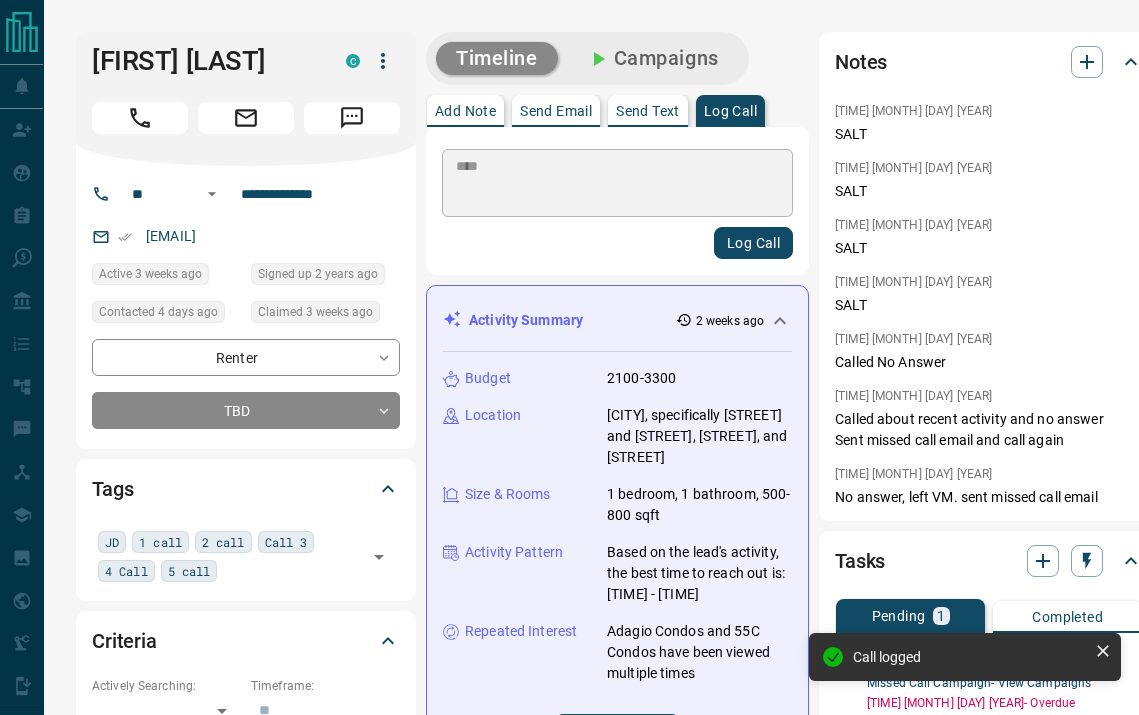type 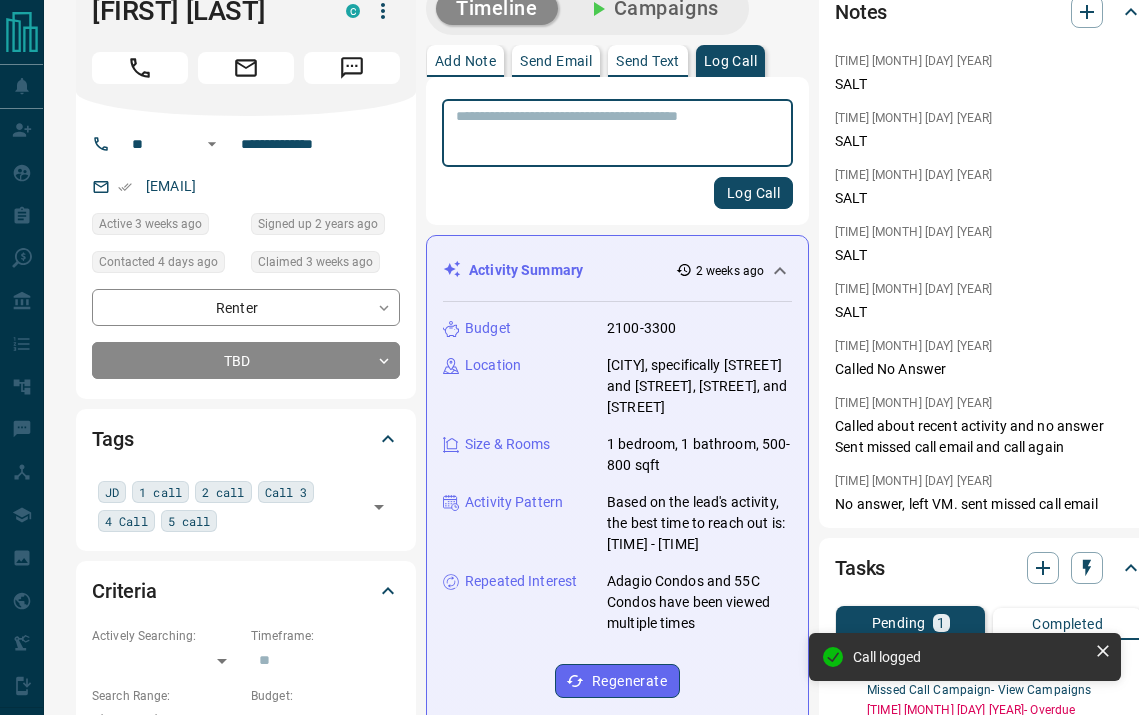 scroll, scrollTop: 124, scrollLeft: 0, axis: vertical 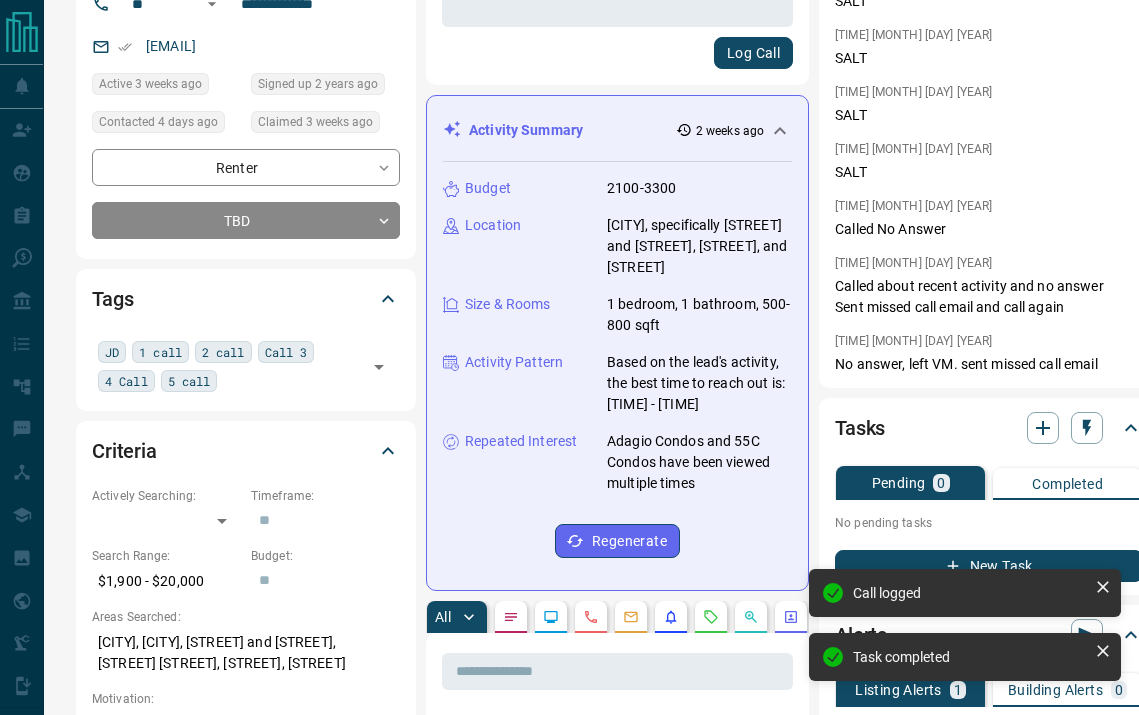 click on "New Task" at bounding box center (989, 566) 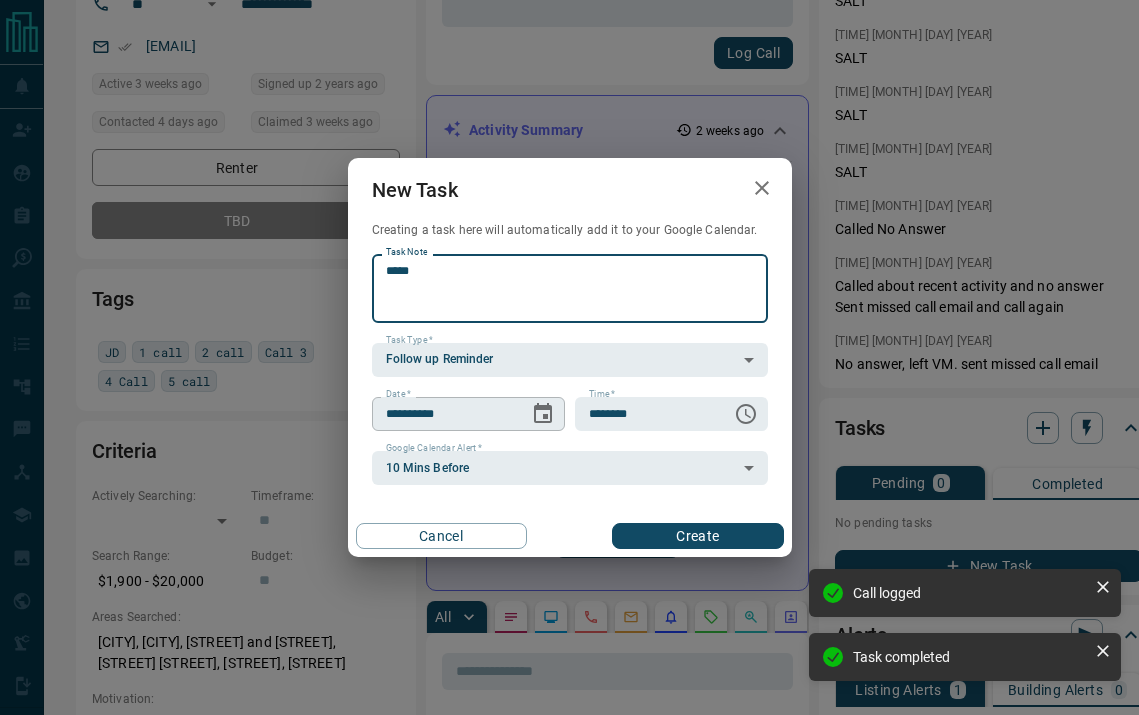 type on "*****" 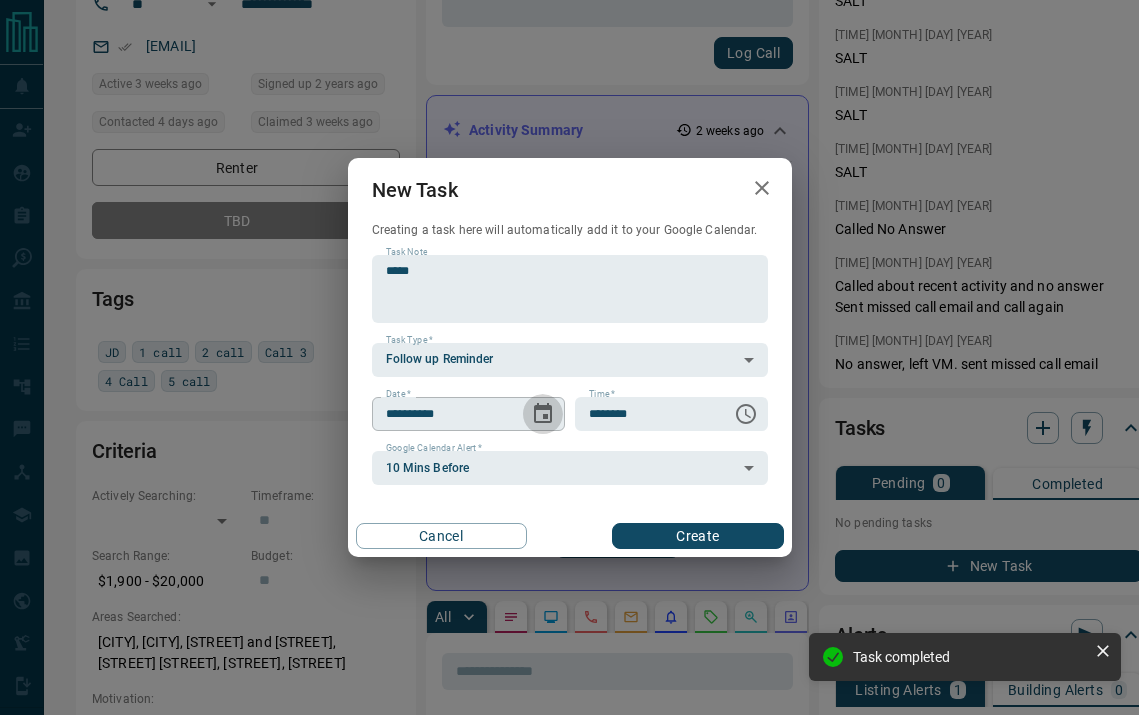 click 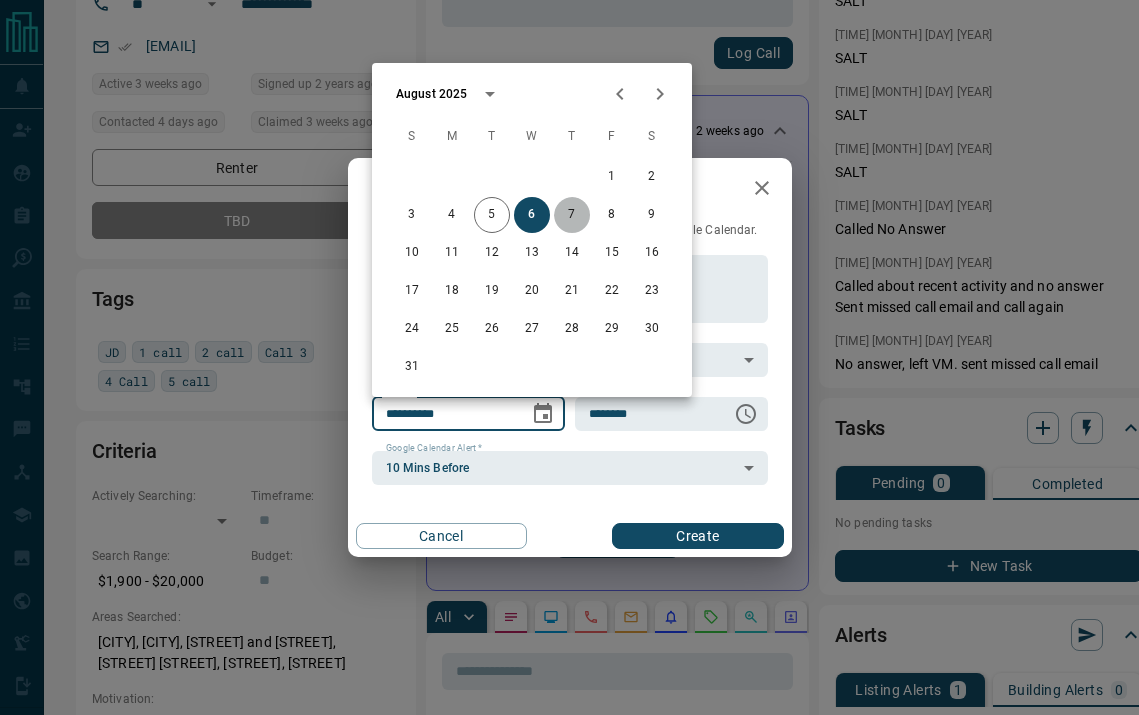 click on "7" at bounding box center [572, 215] 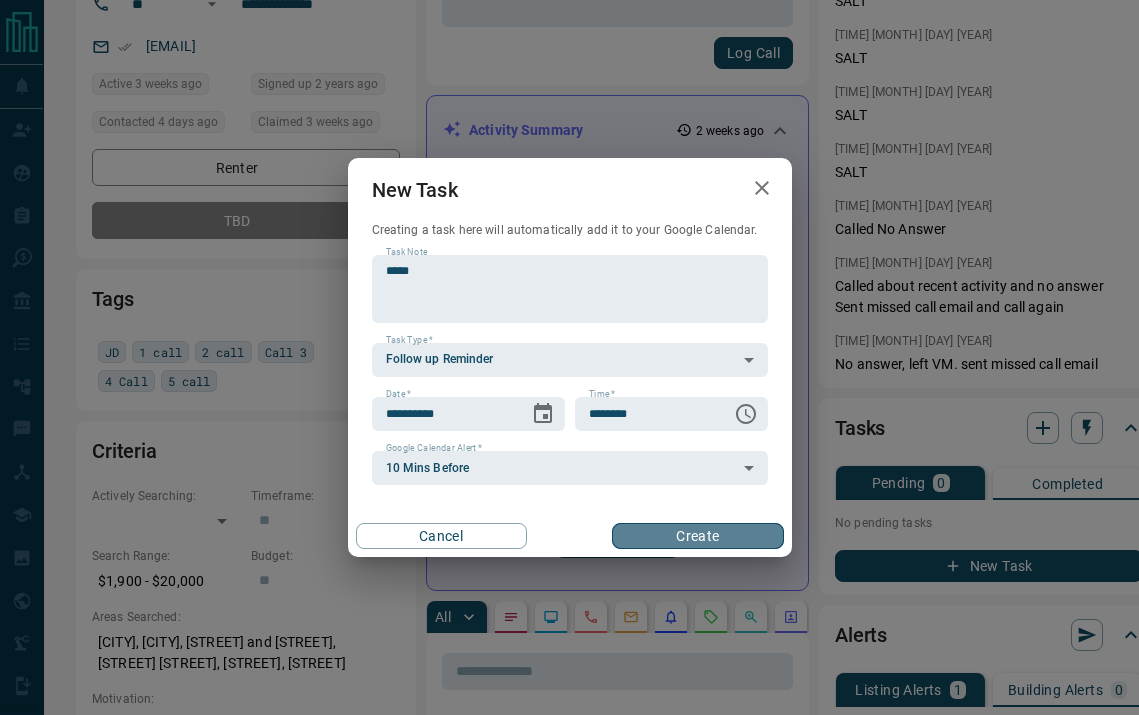 click on "Create" at bounding box center [697, 536] 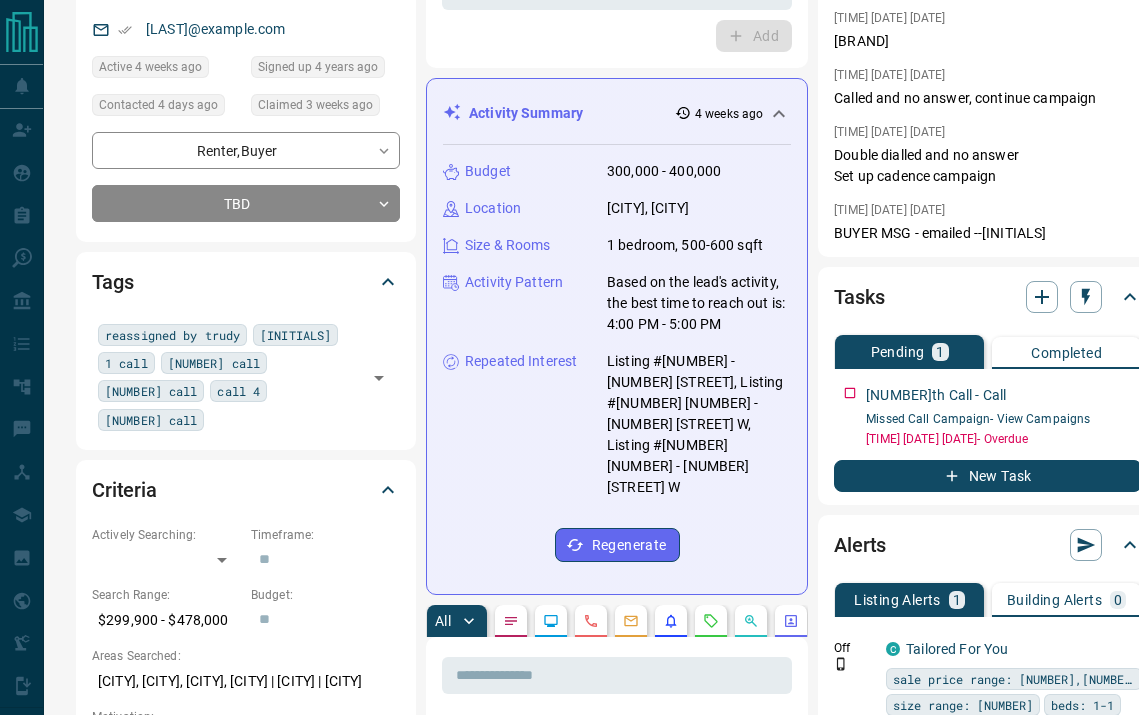 scroll, scrollTop: 502, scrollLeft: 0, axis: vertical 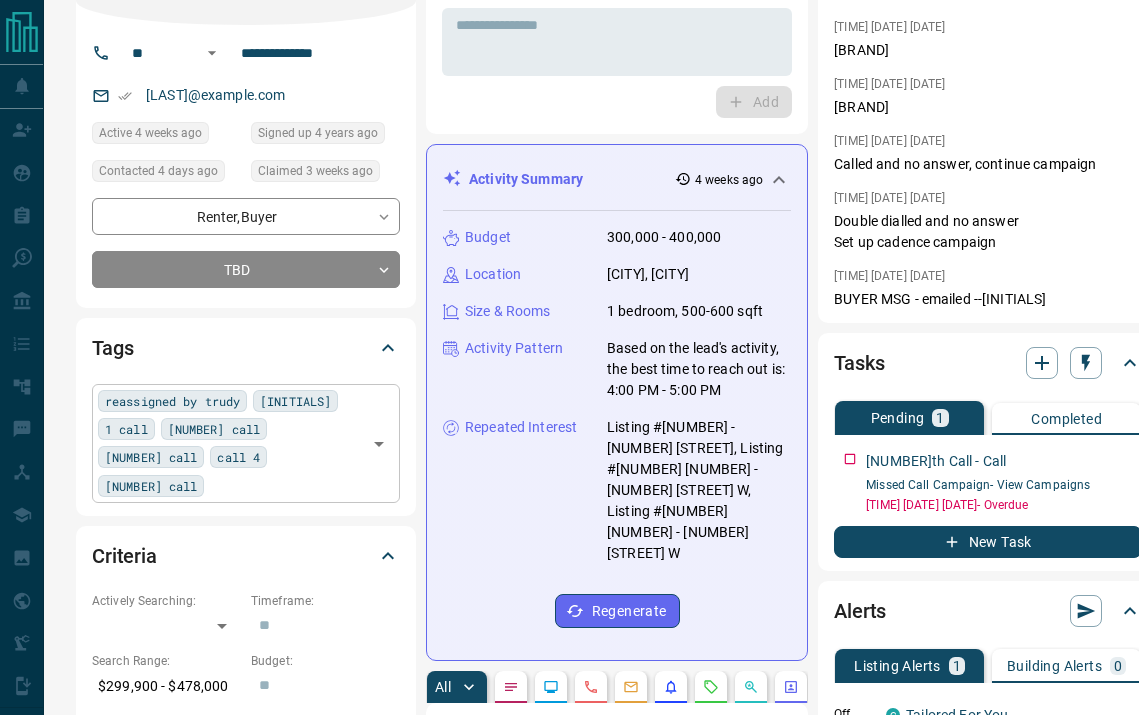 click at bounding box center [285, 485] 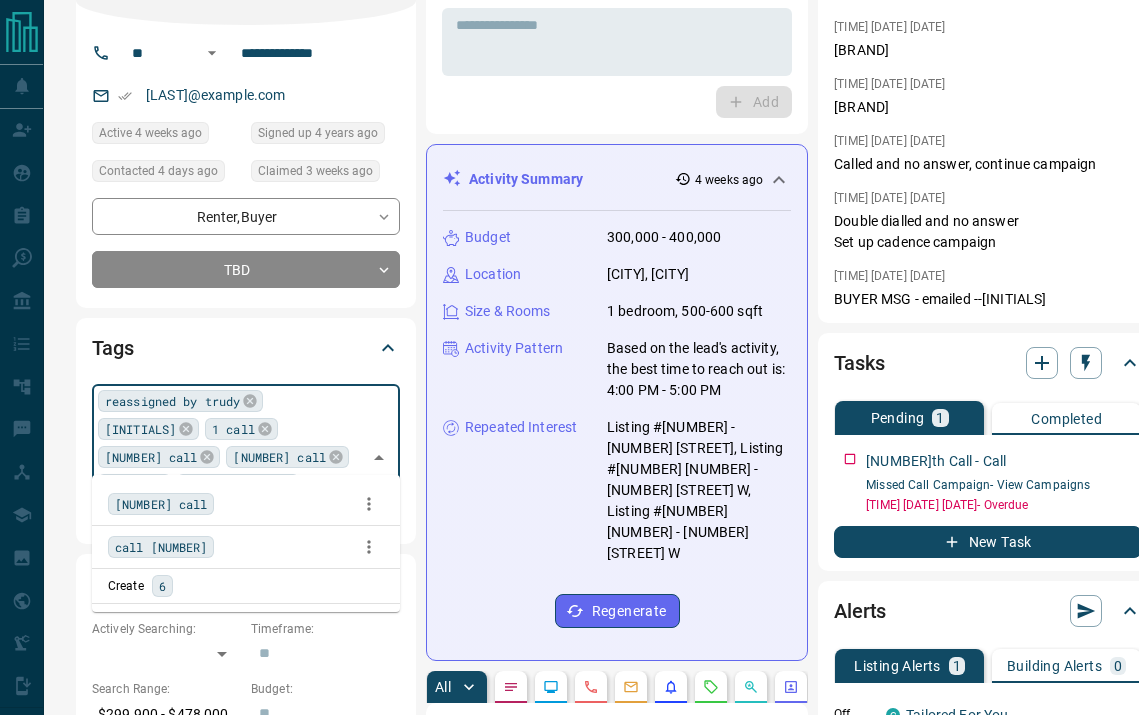 type on "*" 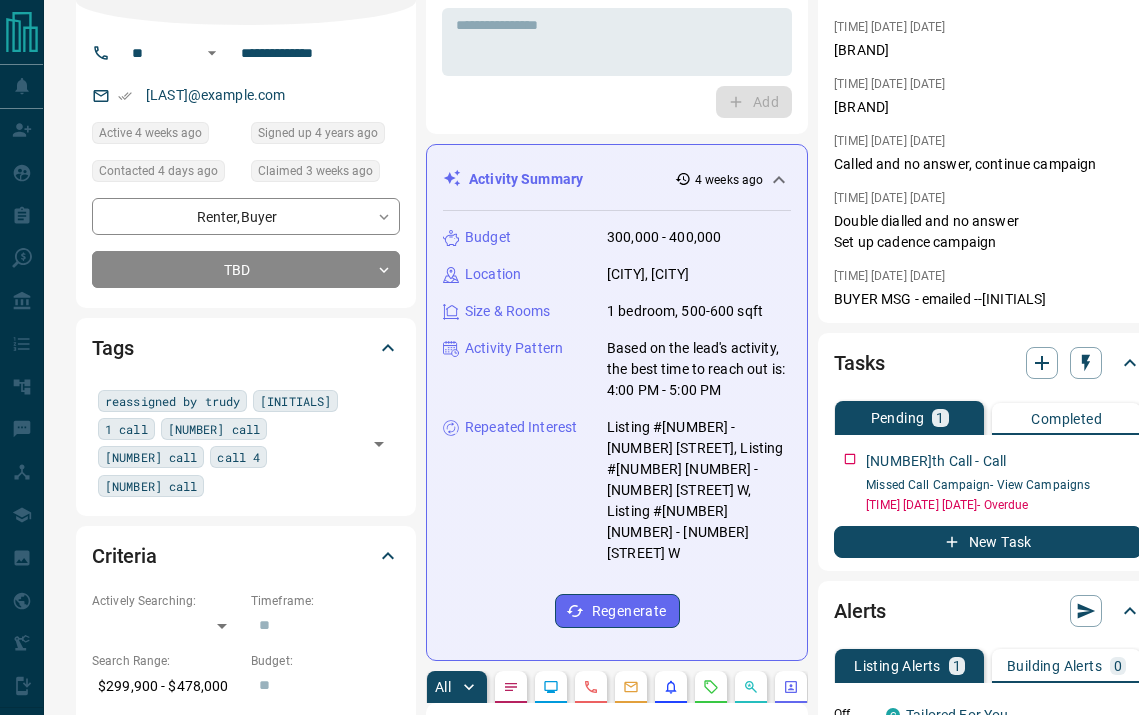 click on "Tags reassigned by trudy JD 1 call 2 call 3 call call 4 5 call ​" at bounding box center (246, 416) 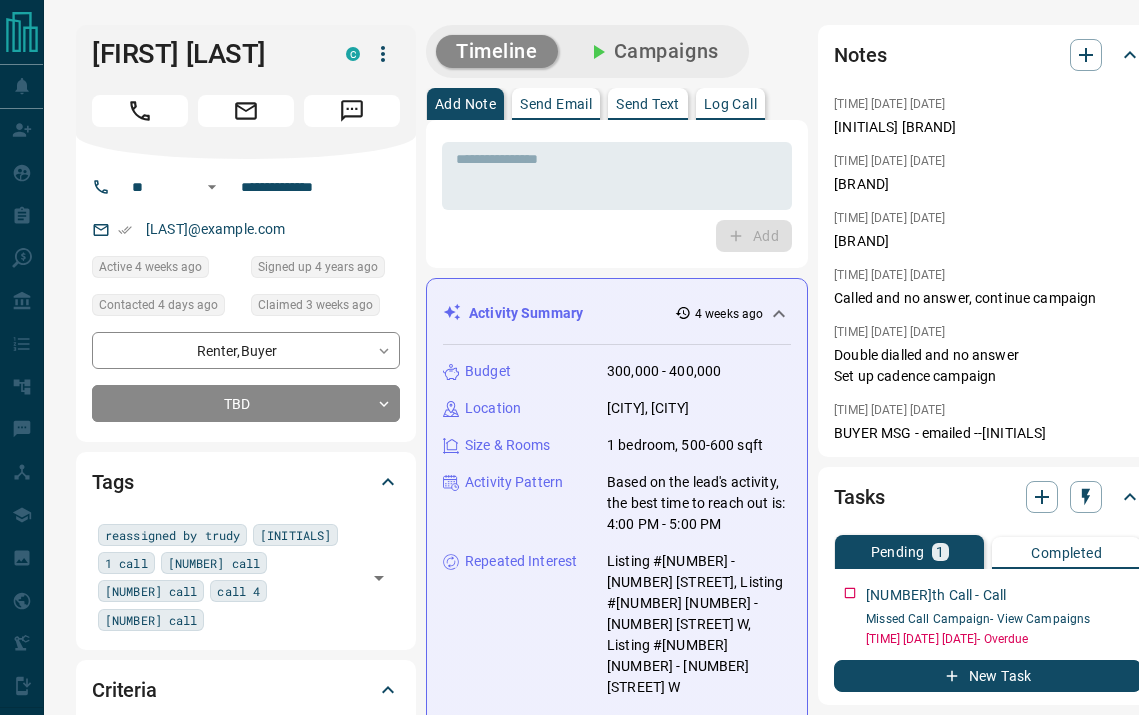scroll, scrollTop: 0, scrollLeft: 0, axis: both 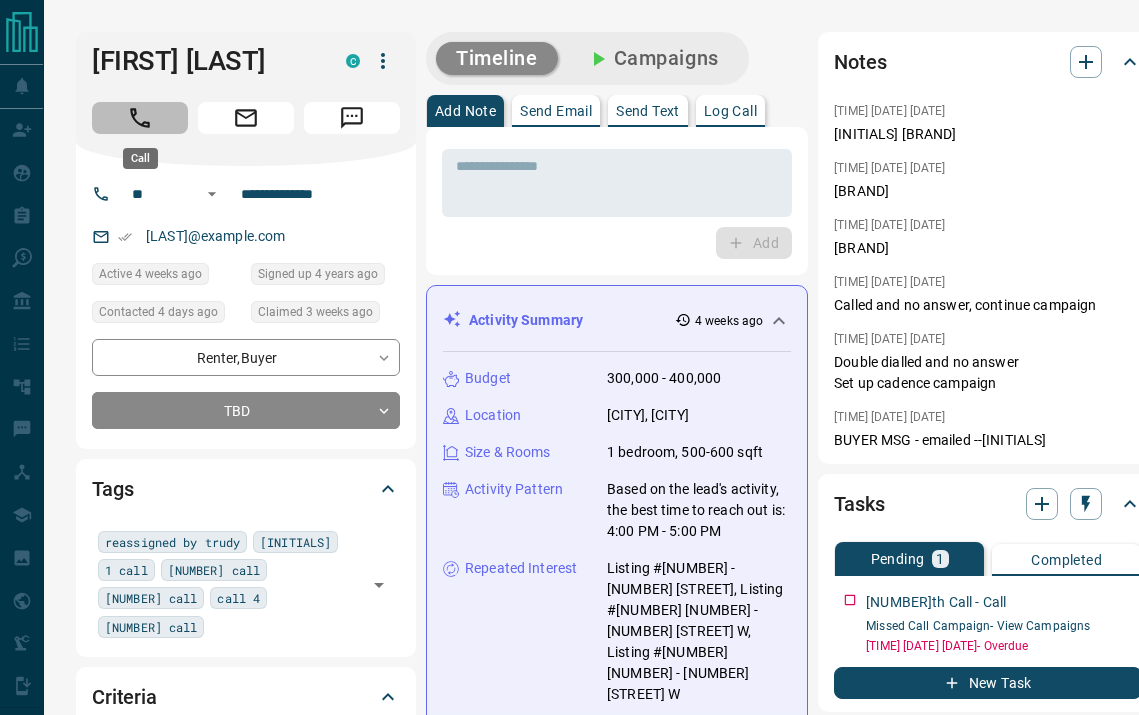 click 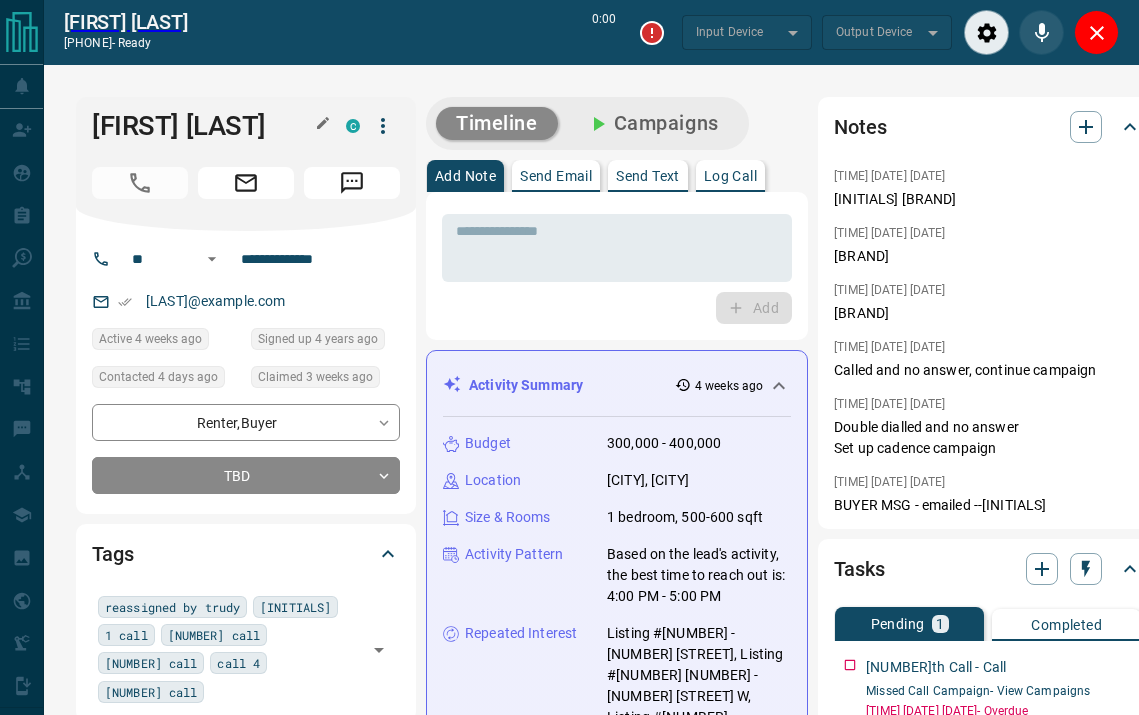 type on "*******" 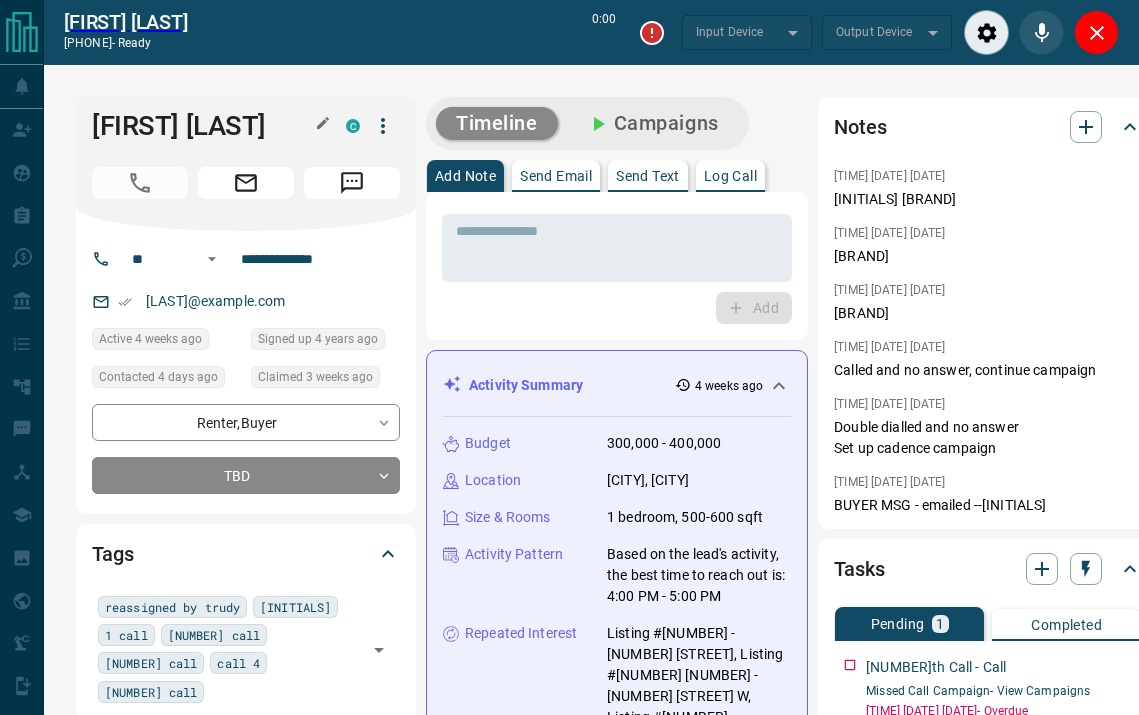 type on "*******" 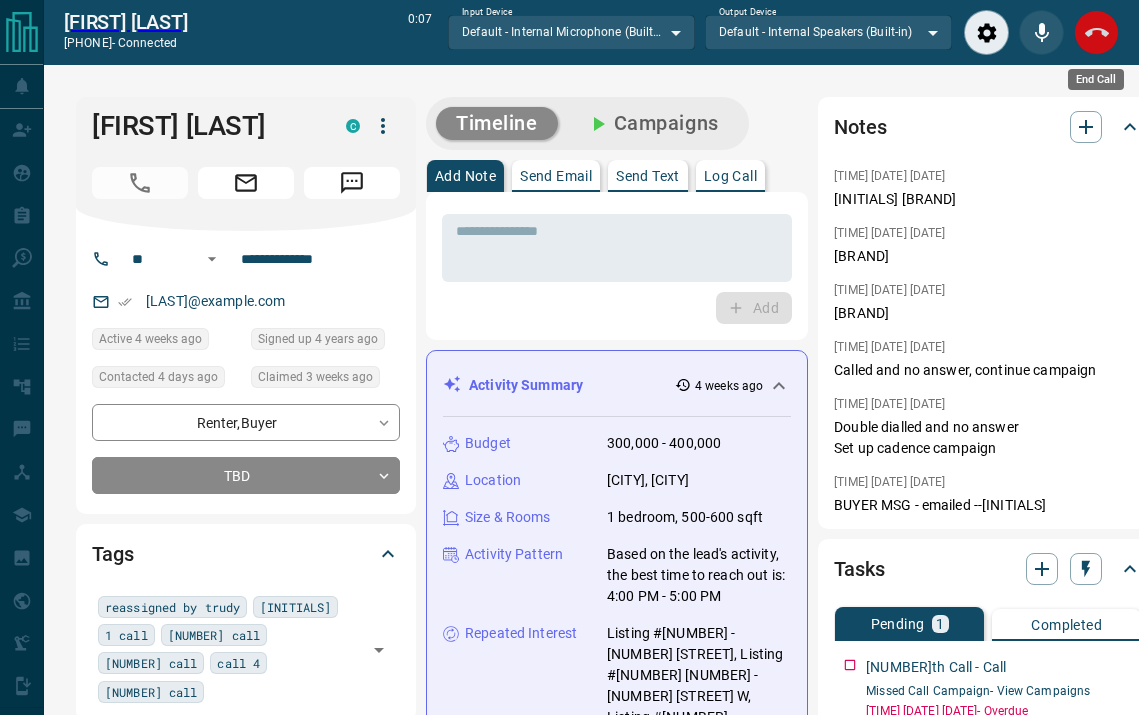 click at bounding box center (1096, 32) 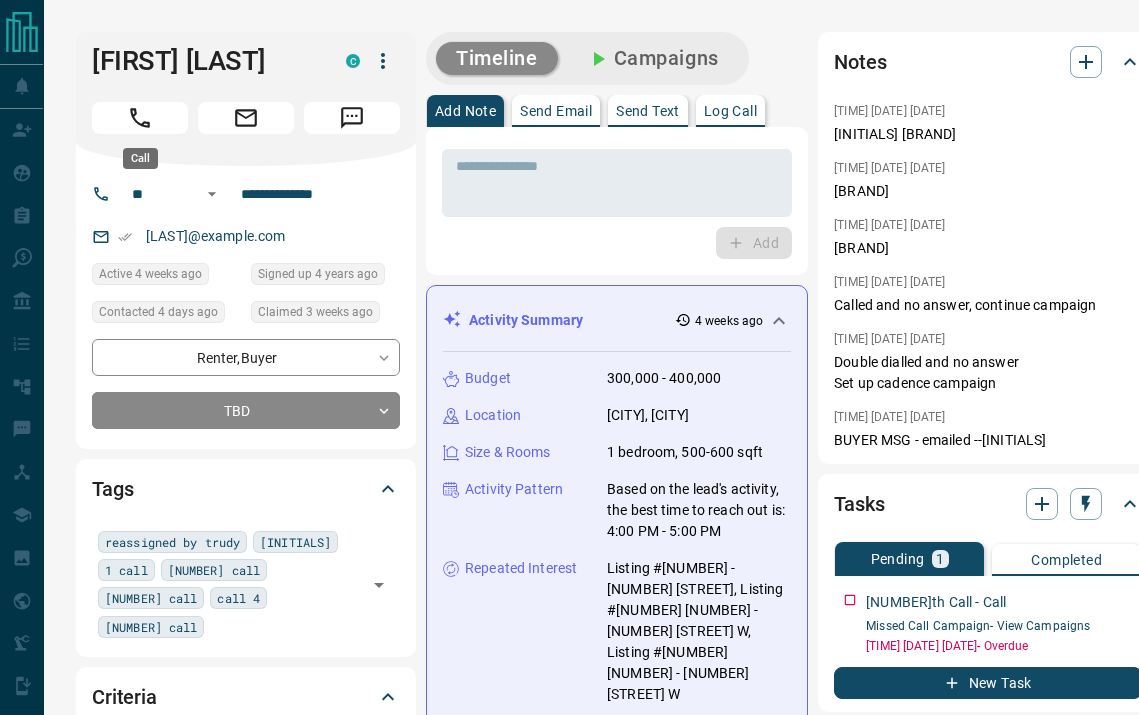 click 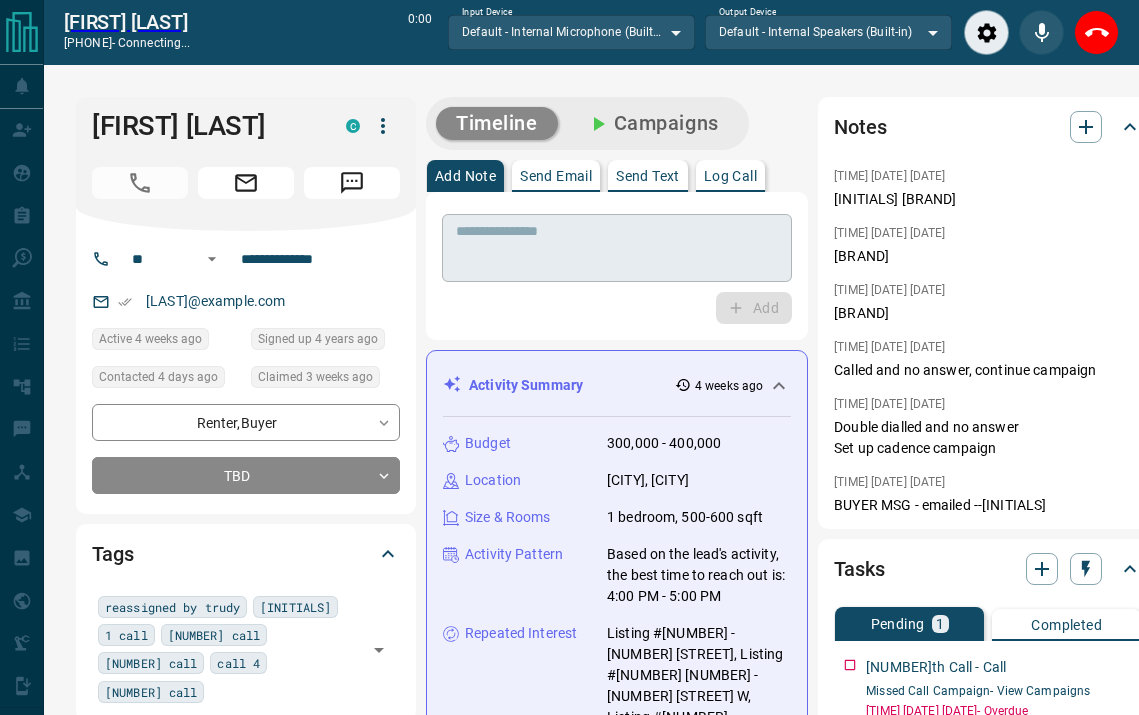 click at bounding box center (617, 248) 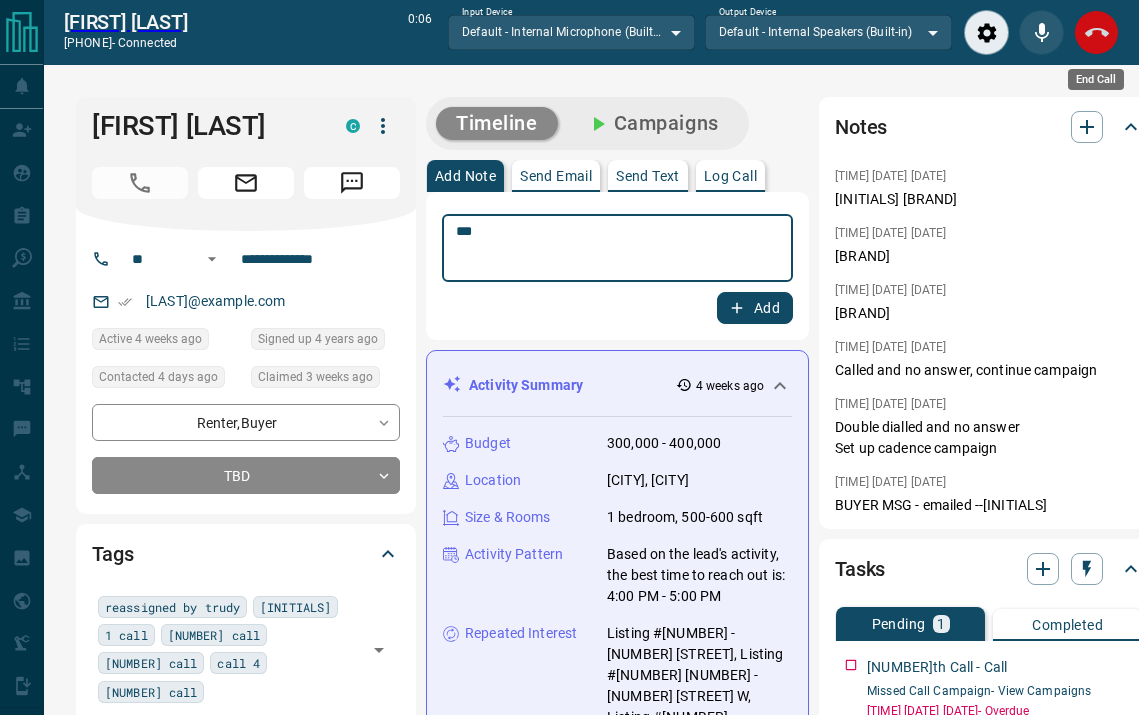 click 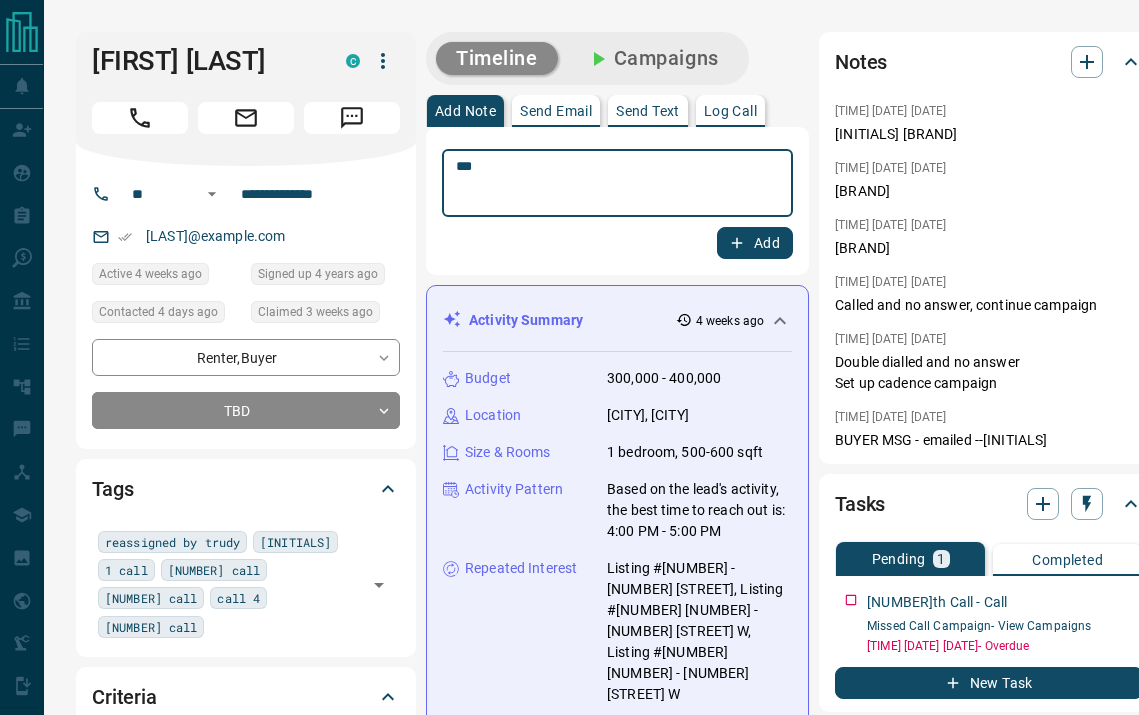 click on "**" at bounding box center [617, 183] 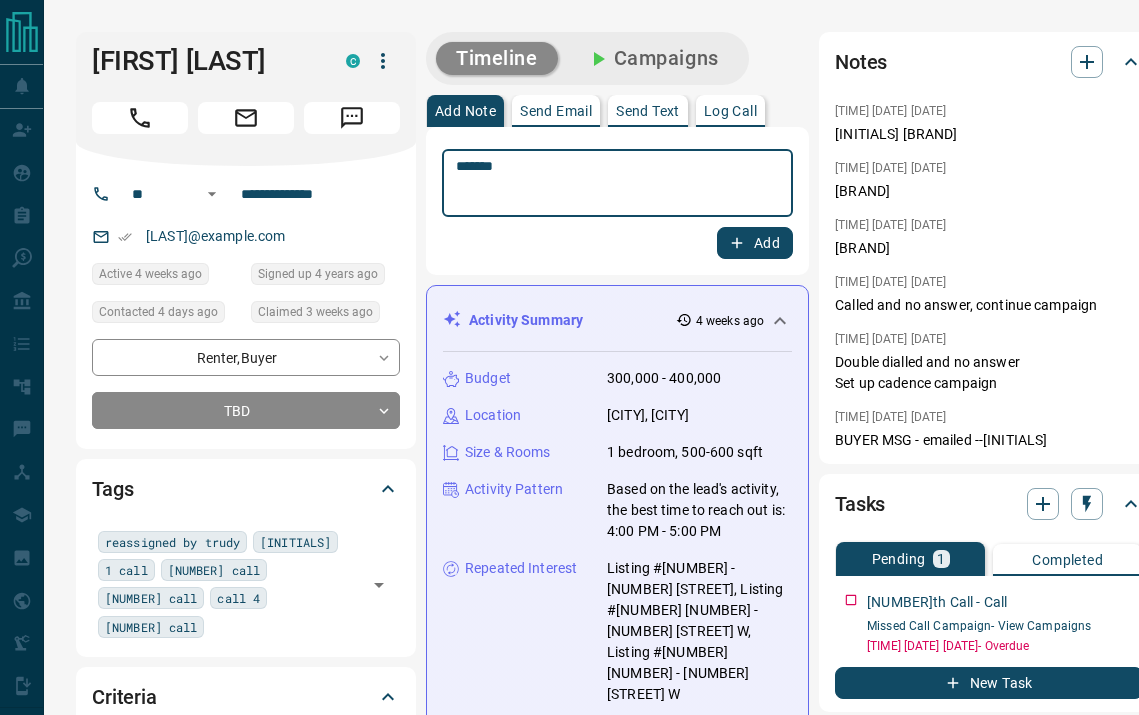 type on "*******" 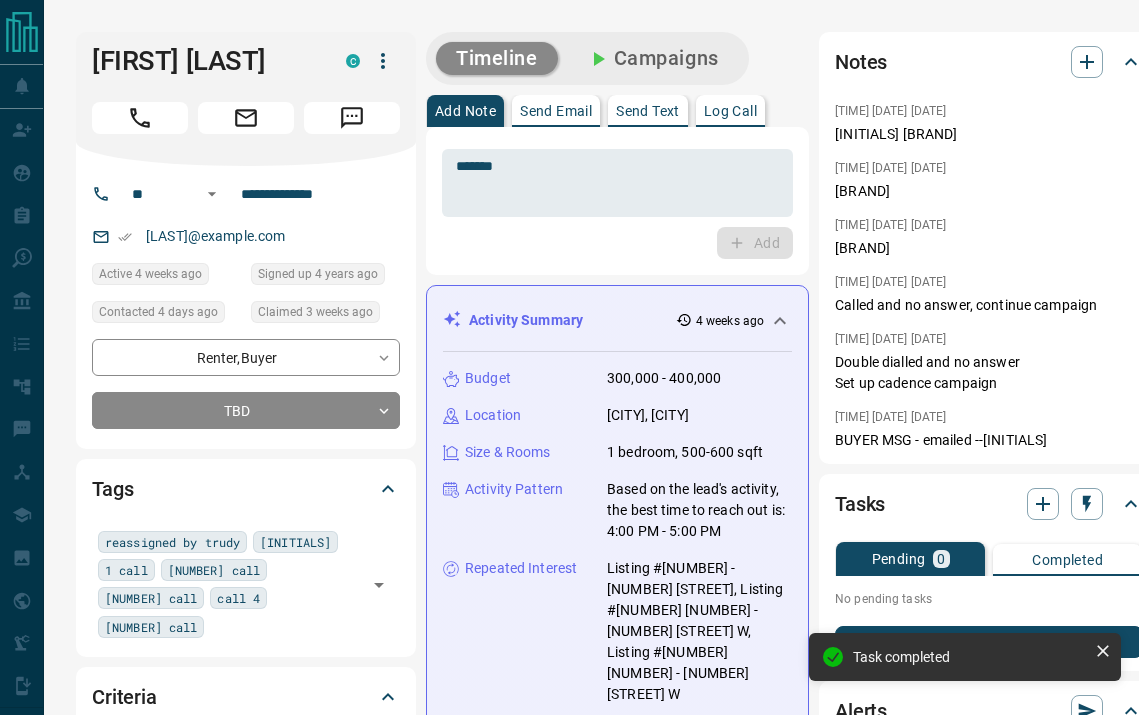 scroll, scrollTop: 75, scrollLeft: 0, axis: vertical 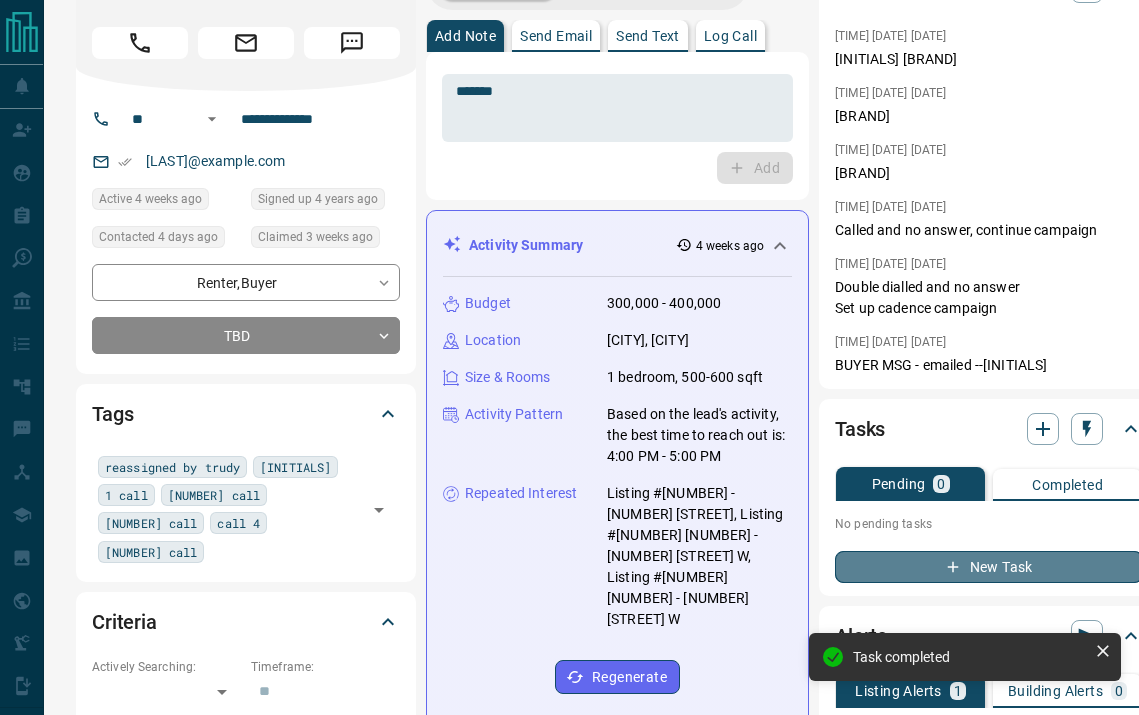 click on "New Task" at bounding box center [989, 567] 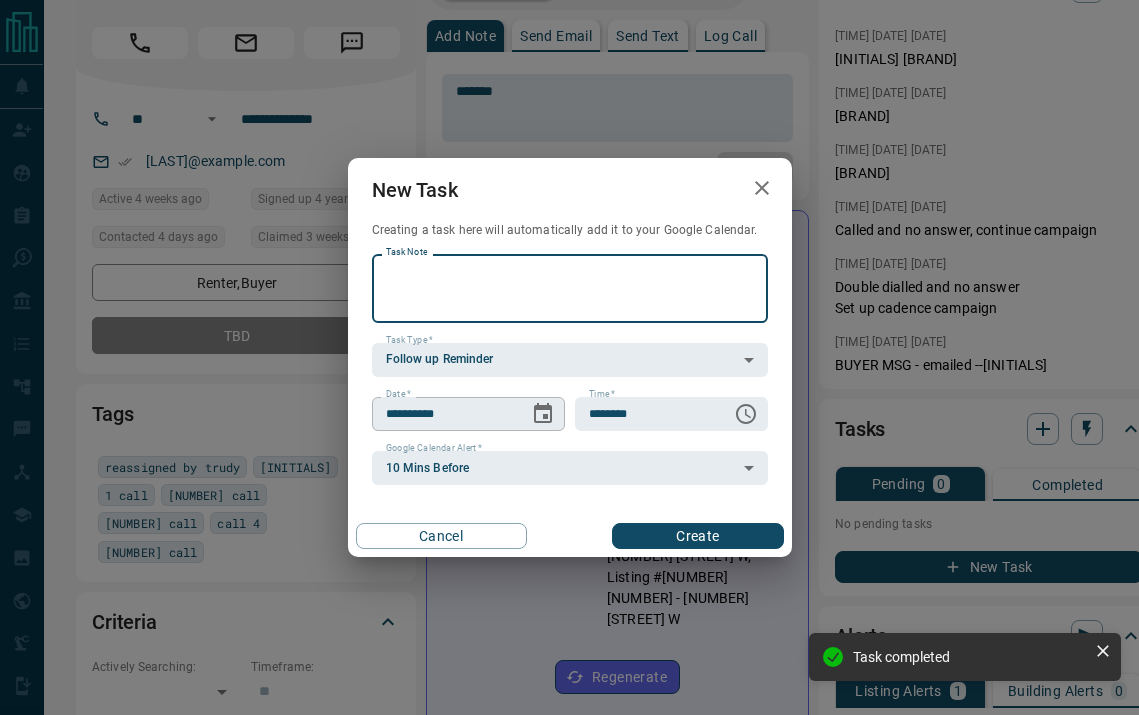click 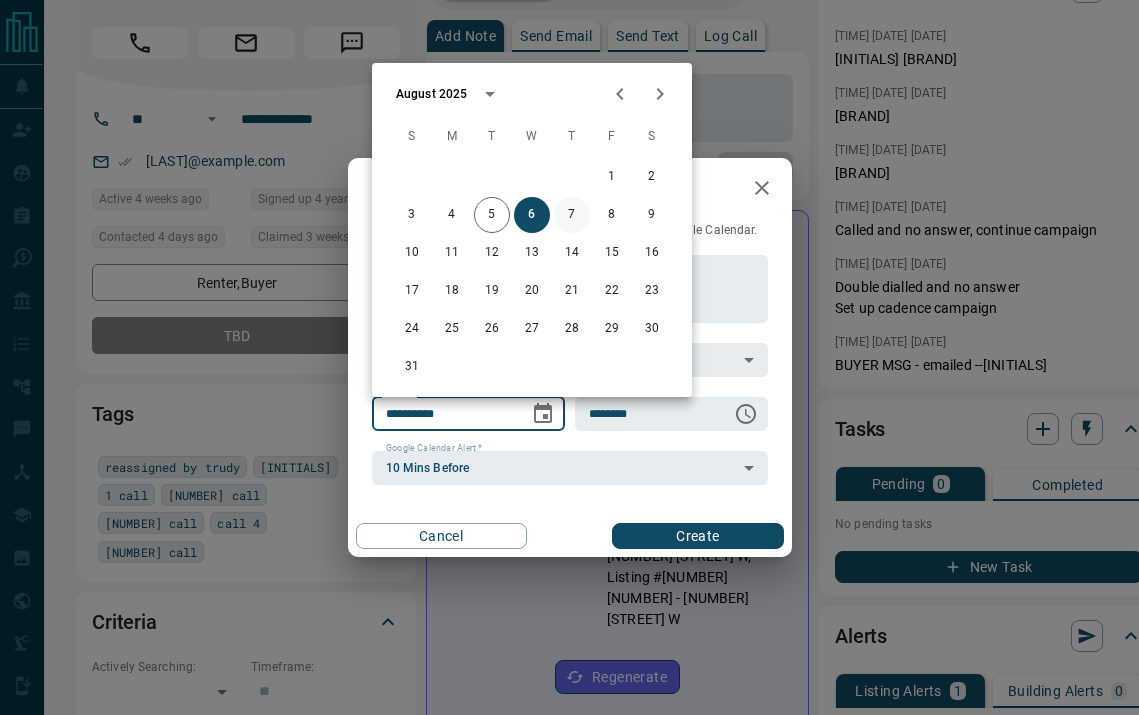 click on "7" at bounding box center [572, 215] 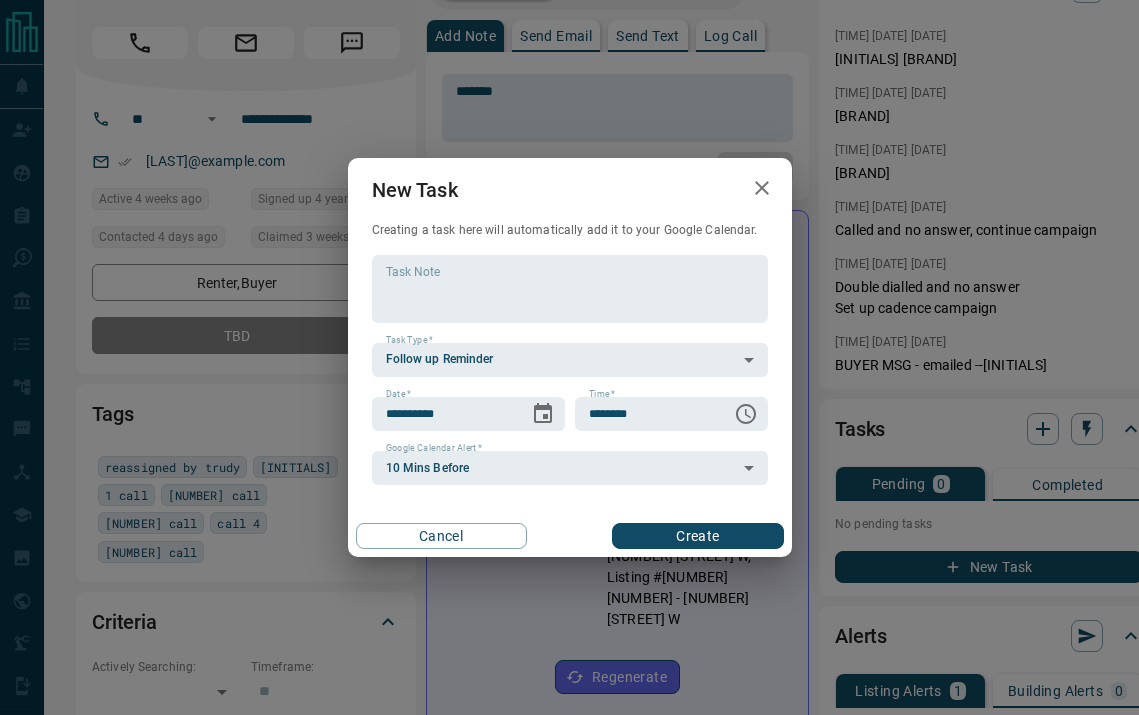 click on "Create" at bounding box center (697, 536) 